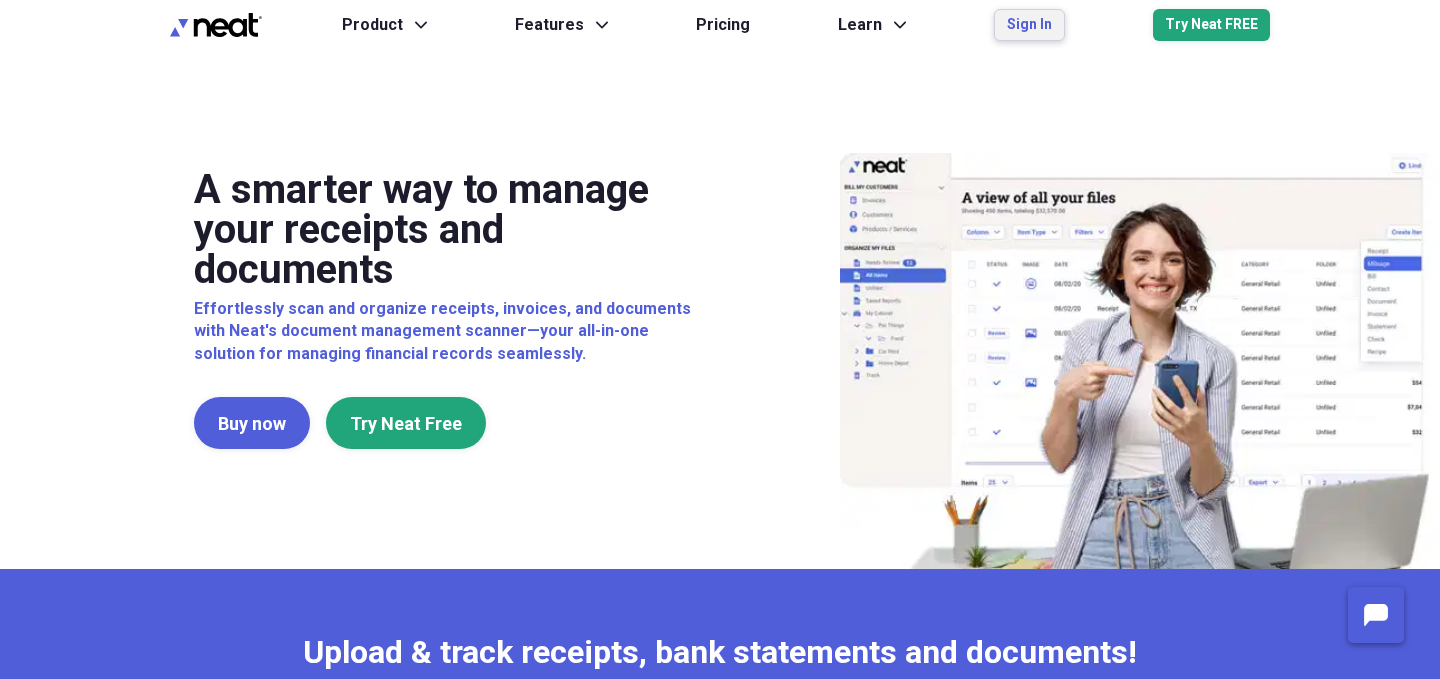 scroll, scrollTop: 0, scrollLeft: 0, axis: both 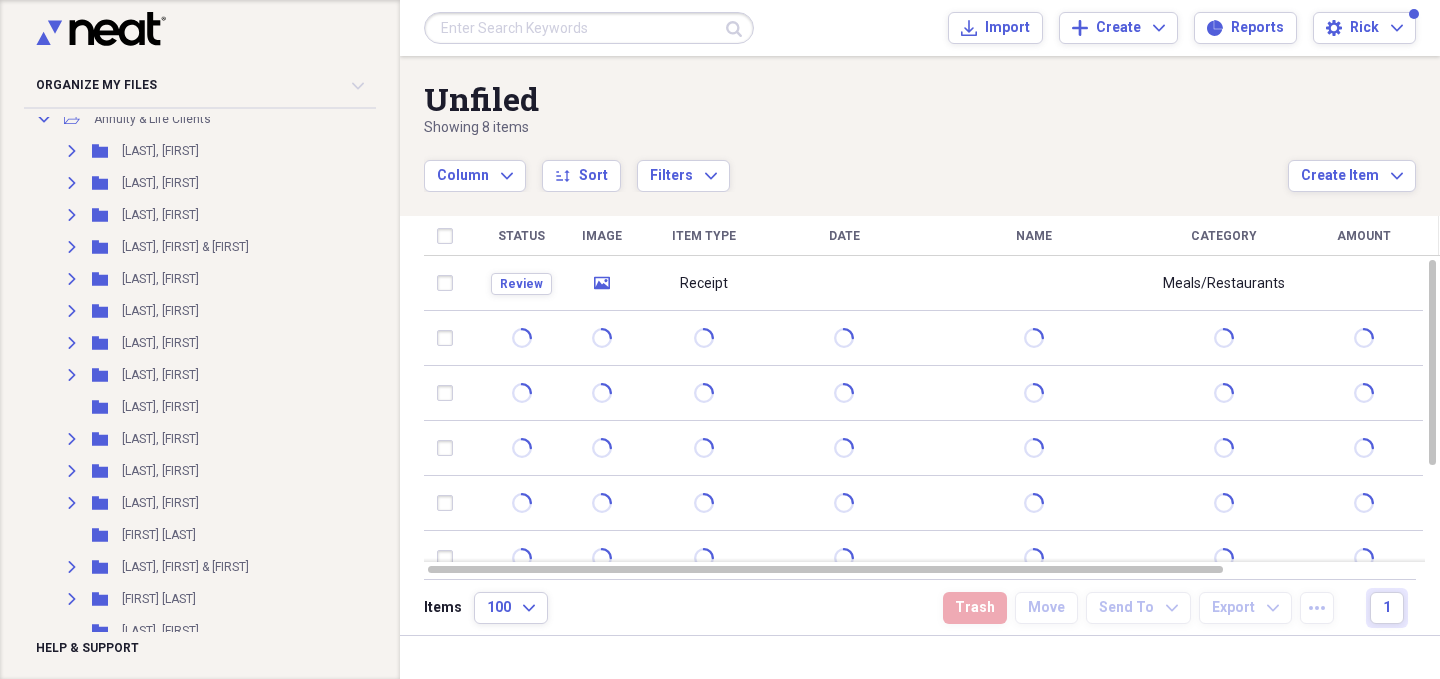 click at bounding box center [200, 110] 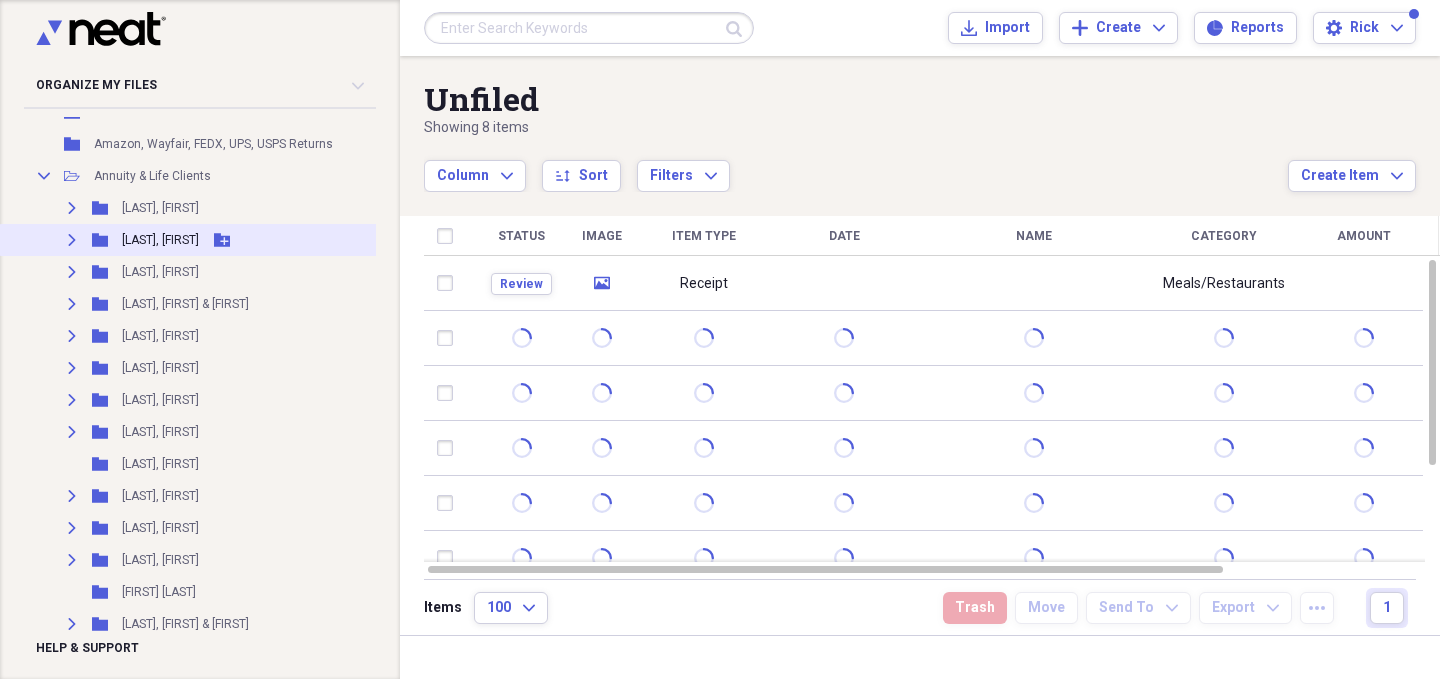 scroll, scrollTop: 790, scrollLeft: 0, axis: vertical 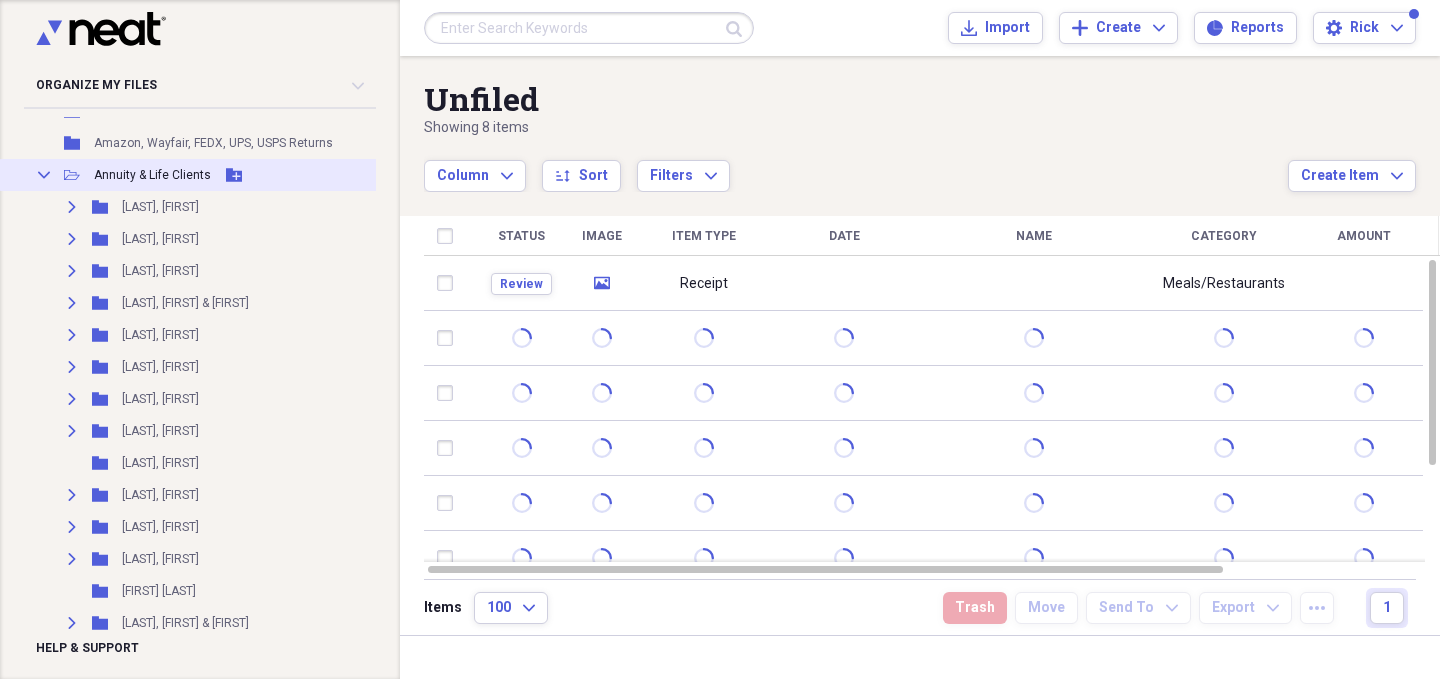 click on "Collapse" 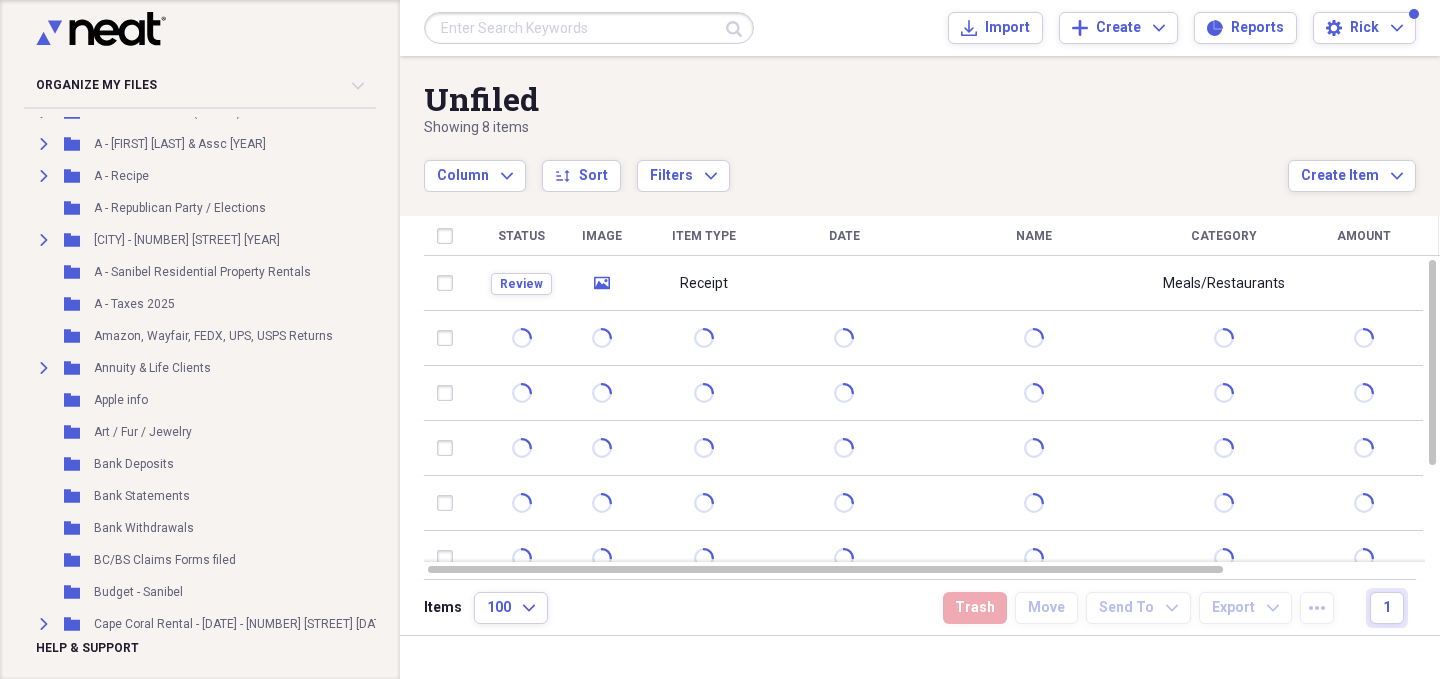 scroll, scrollTop: 595, scrollLeft: 0, axis: vertical 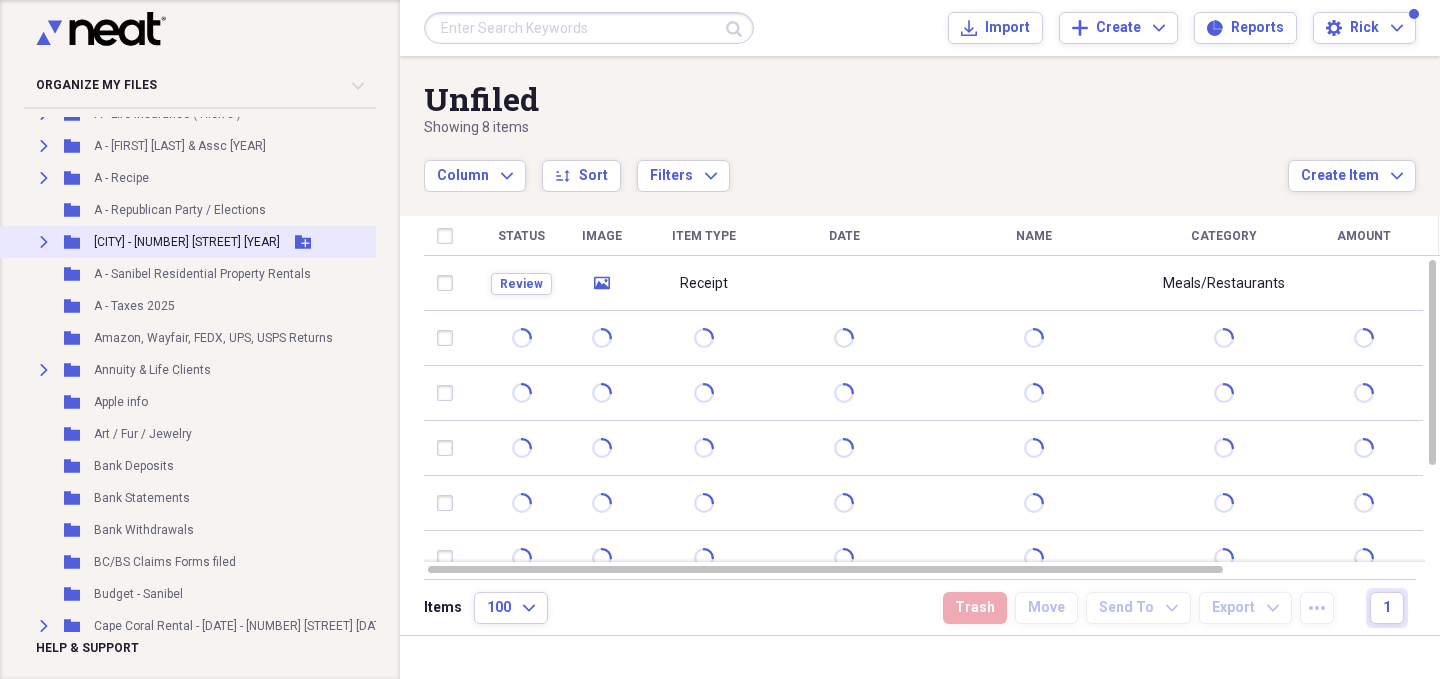 click on "Expand" 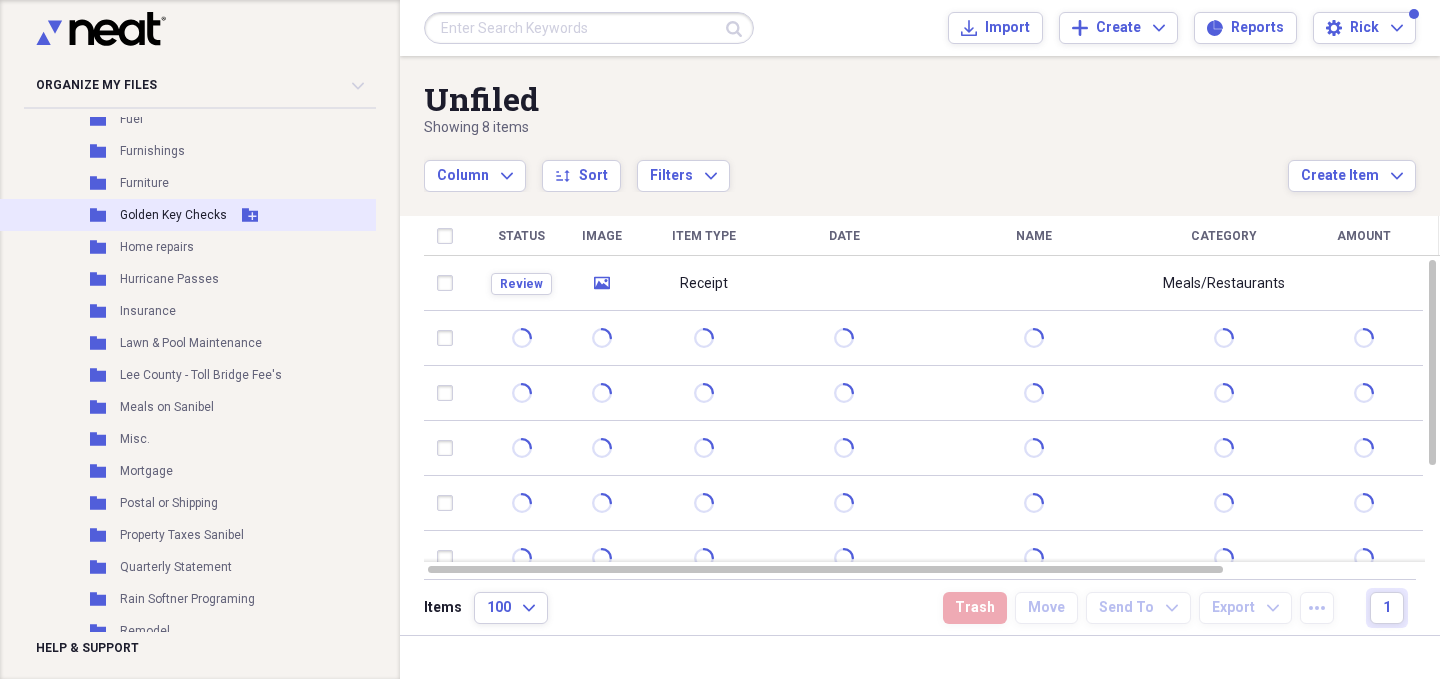 scroll, scrollTop: 849, scrollLeft: 2, axis: both 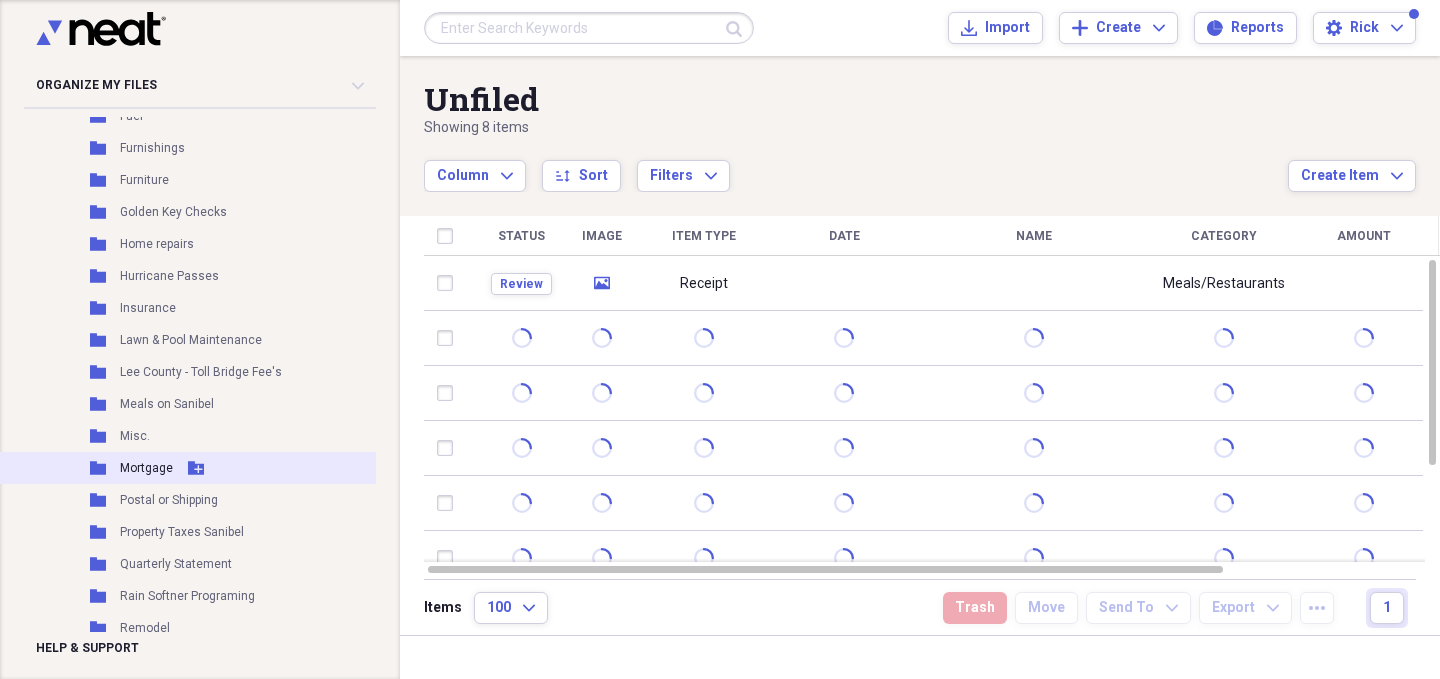 click on "Folder Mortgage Add Folder" at bounding box center [237, 468] 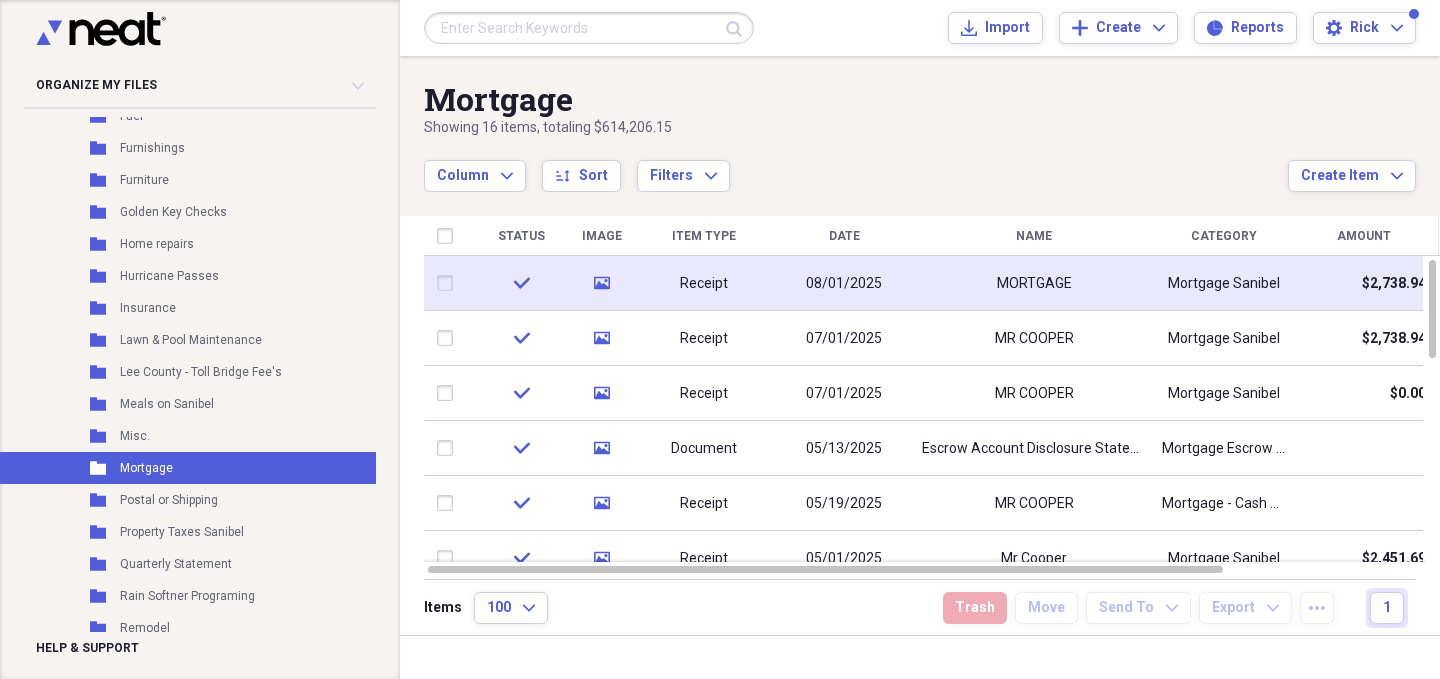 click on "check" at bounding box center [521, 283] 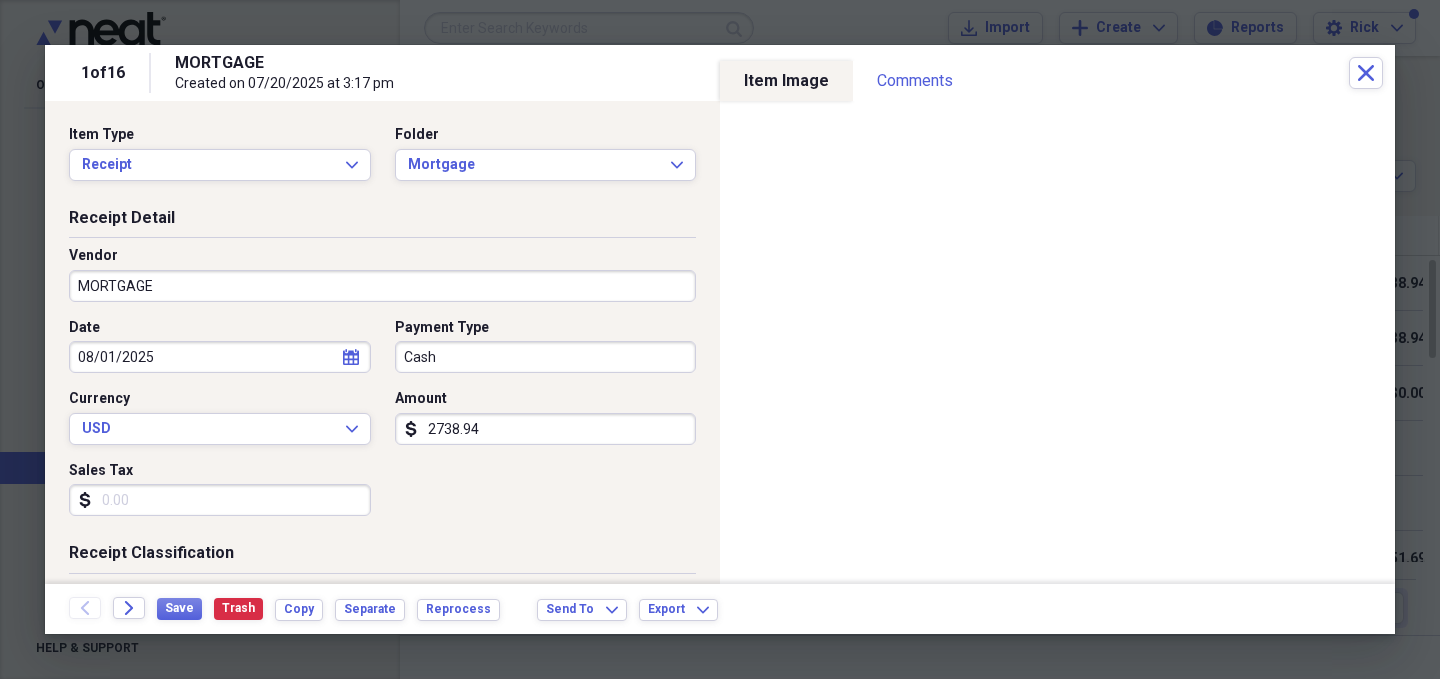 click on "MORTGAGE" at bounding box center [382, 286] 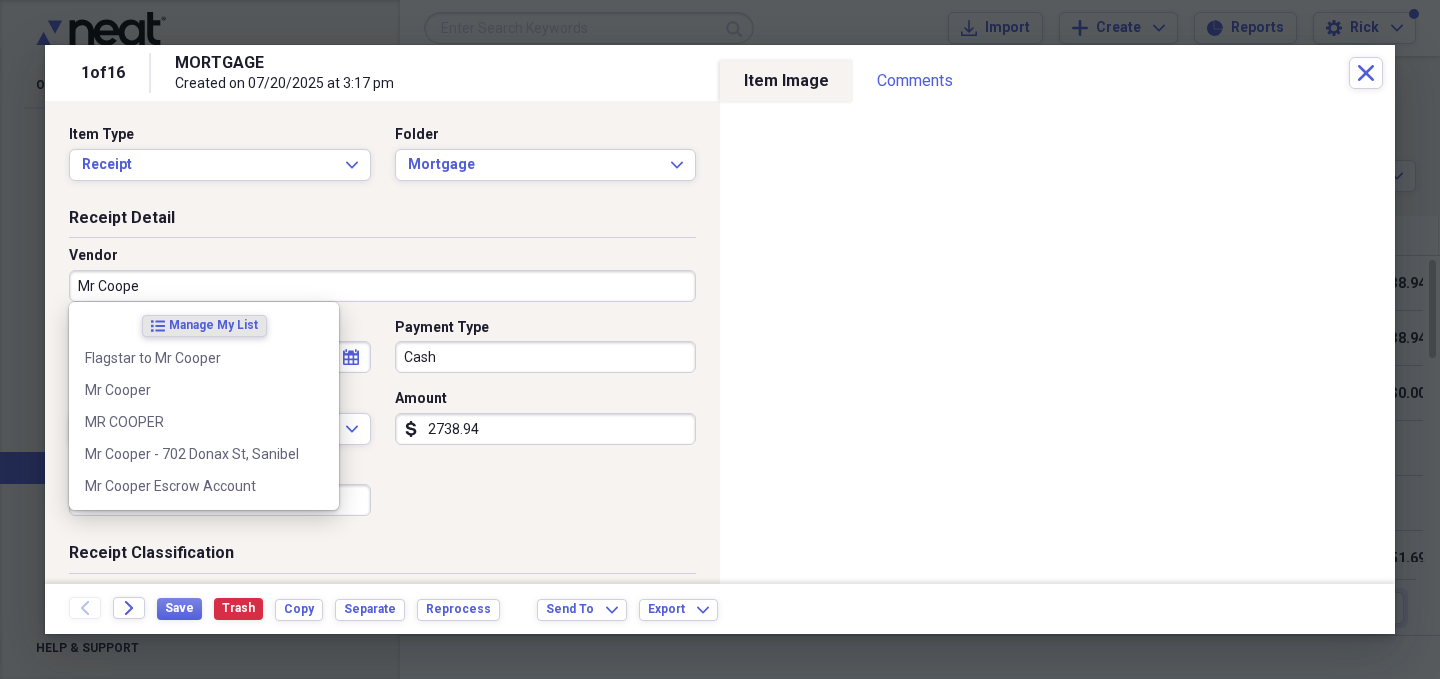 type on "Mr Cooper" 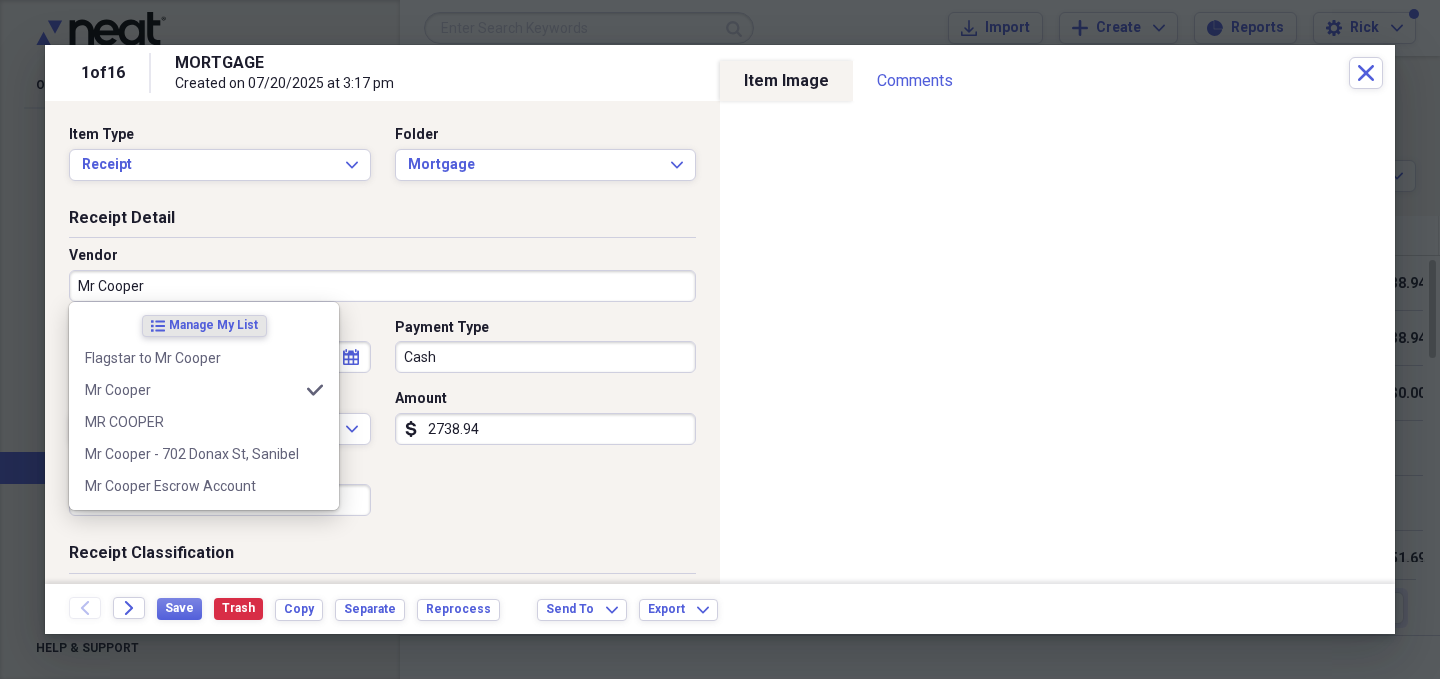 type on "Mortgage - home" 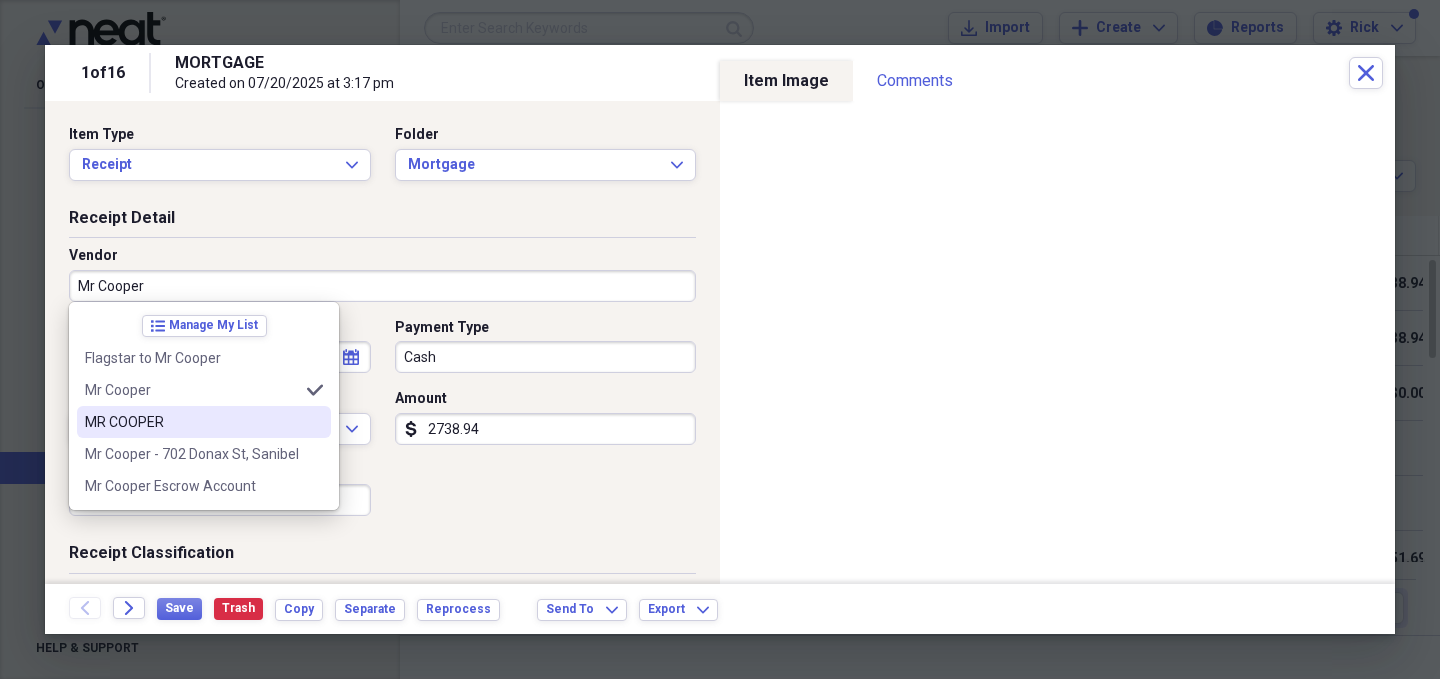 click on "MR COOPER" at bounding box center (192, 422) 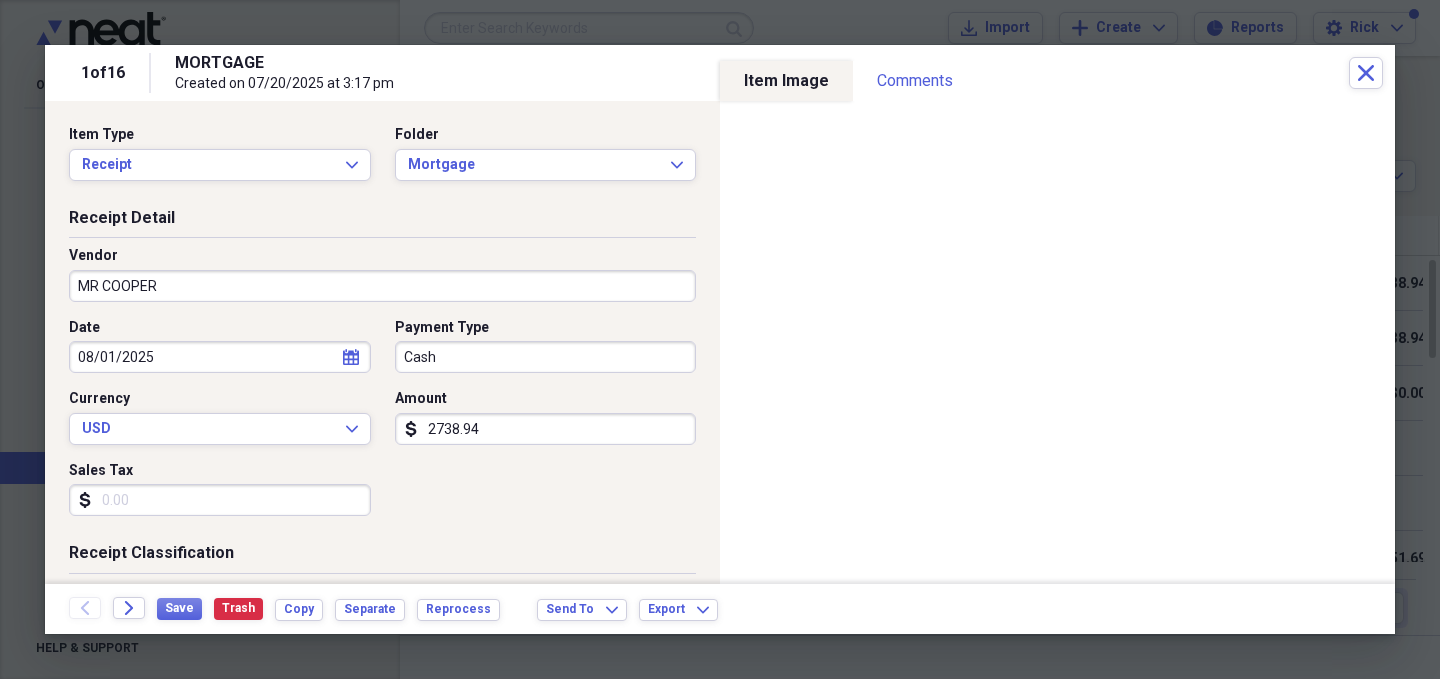 type on "Mortgage Sanibel" 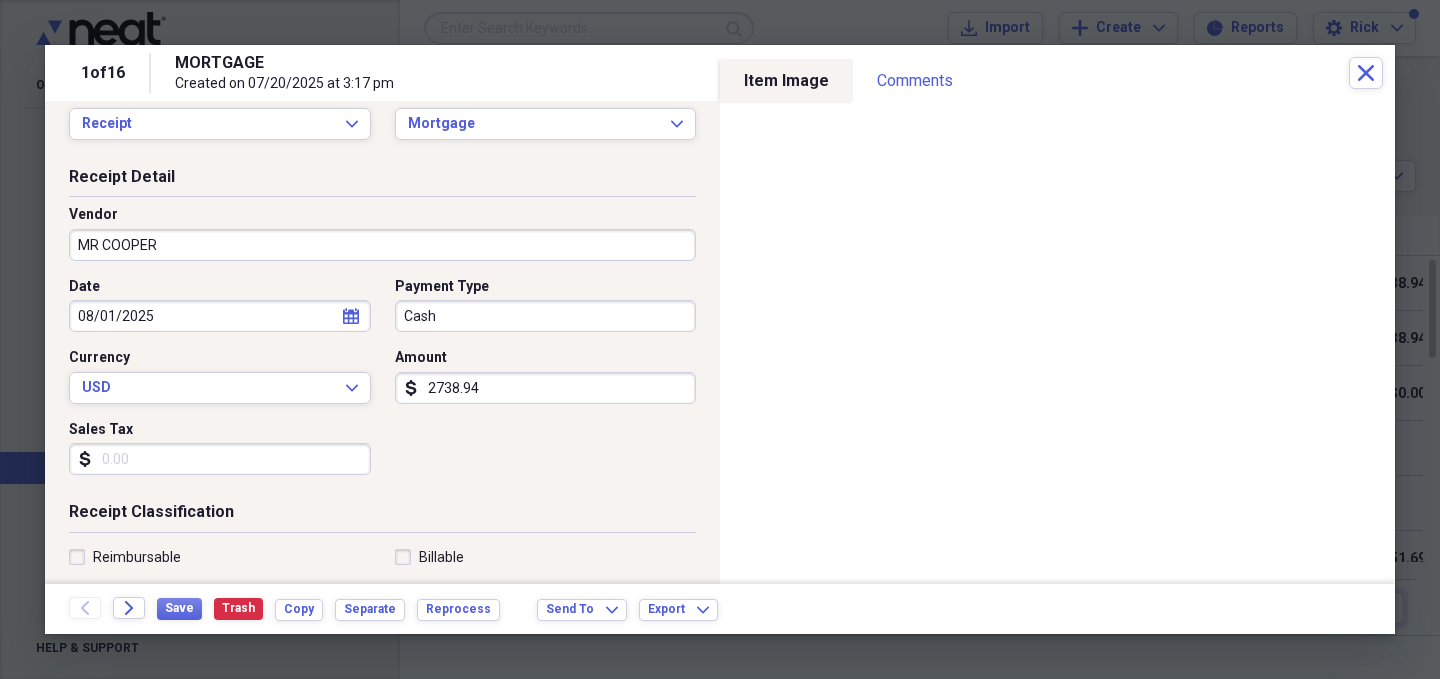 scroll, scrollTop: 0, scrollLeft: 0, axis: both 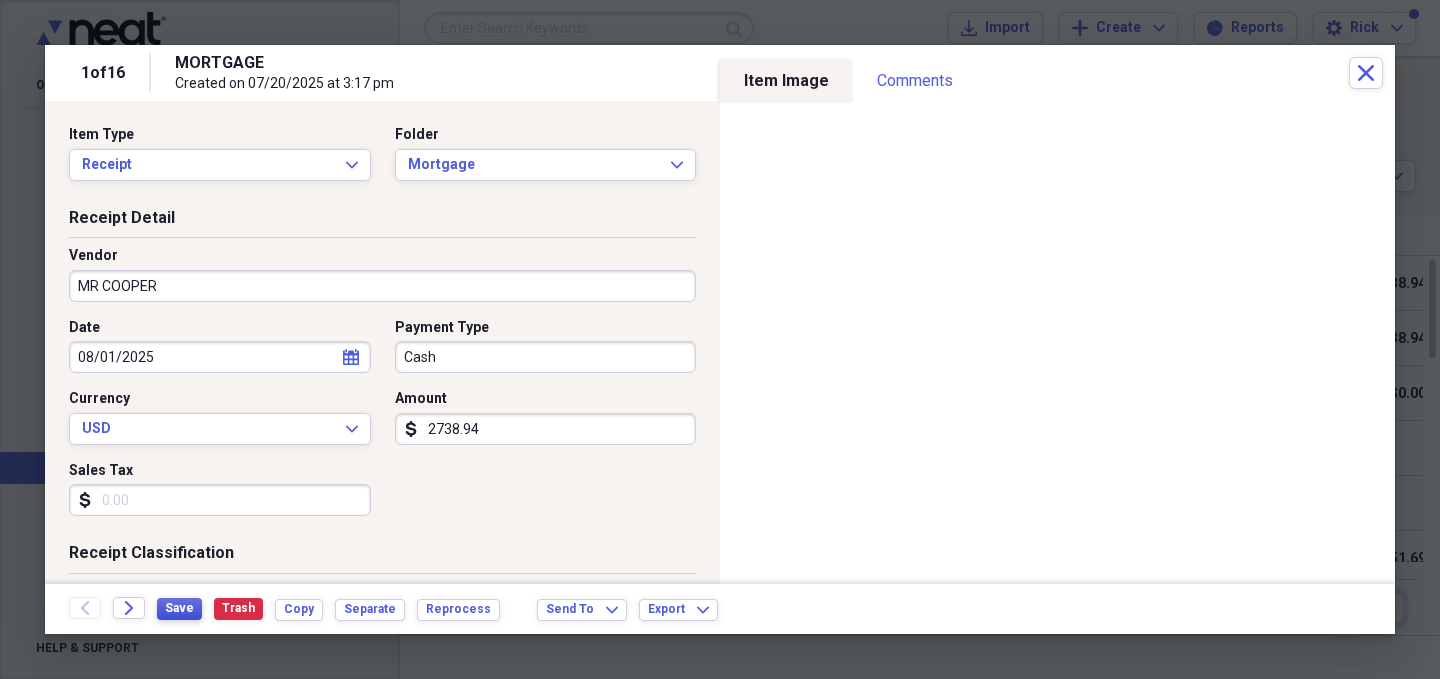 click on "Save" at bounding box center (179, 608) 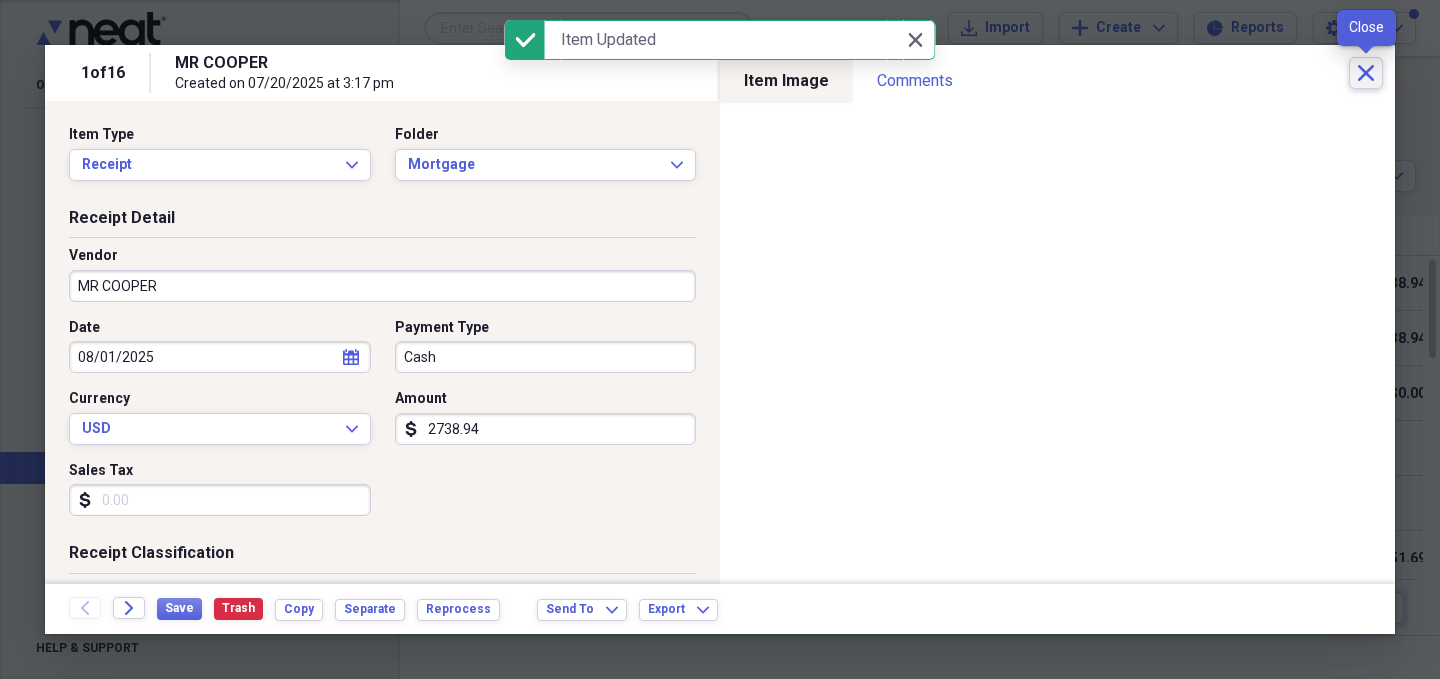 click 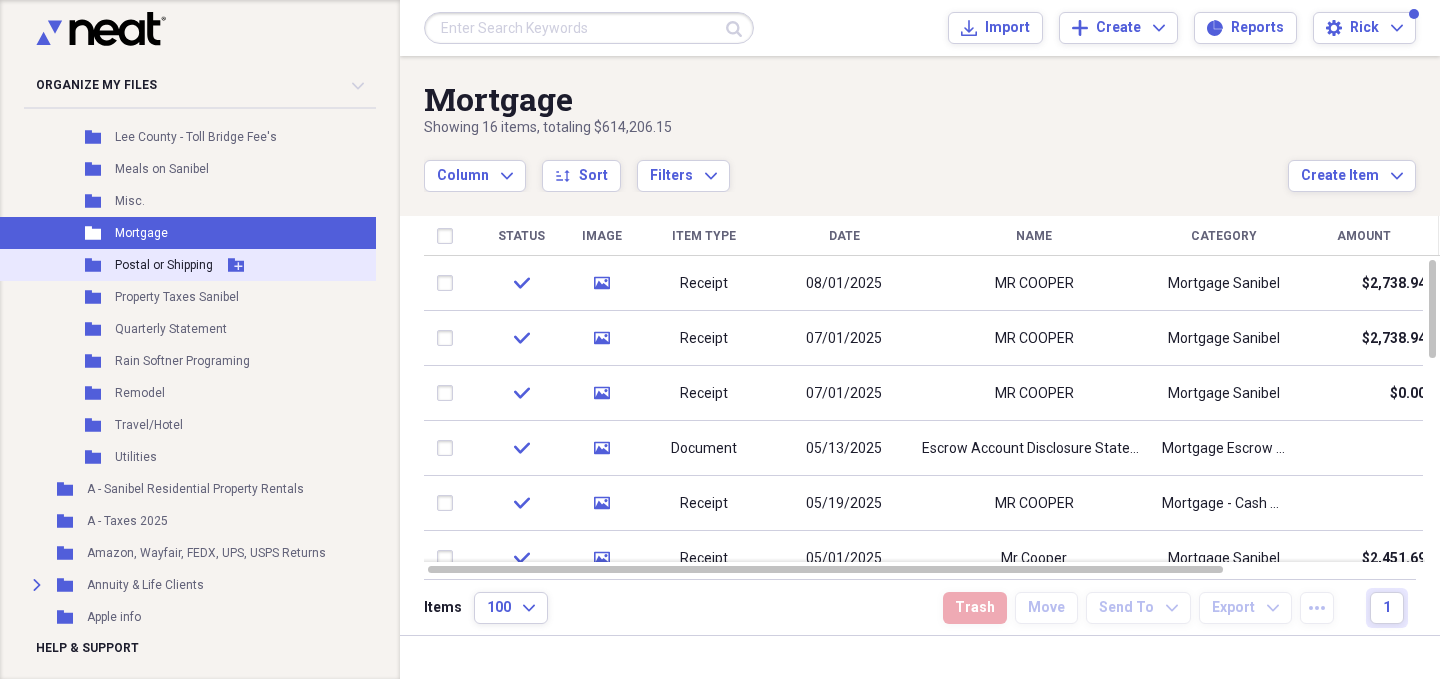 scroll, scrollTop: 1089, scrollLeft: 7, axis: both 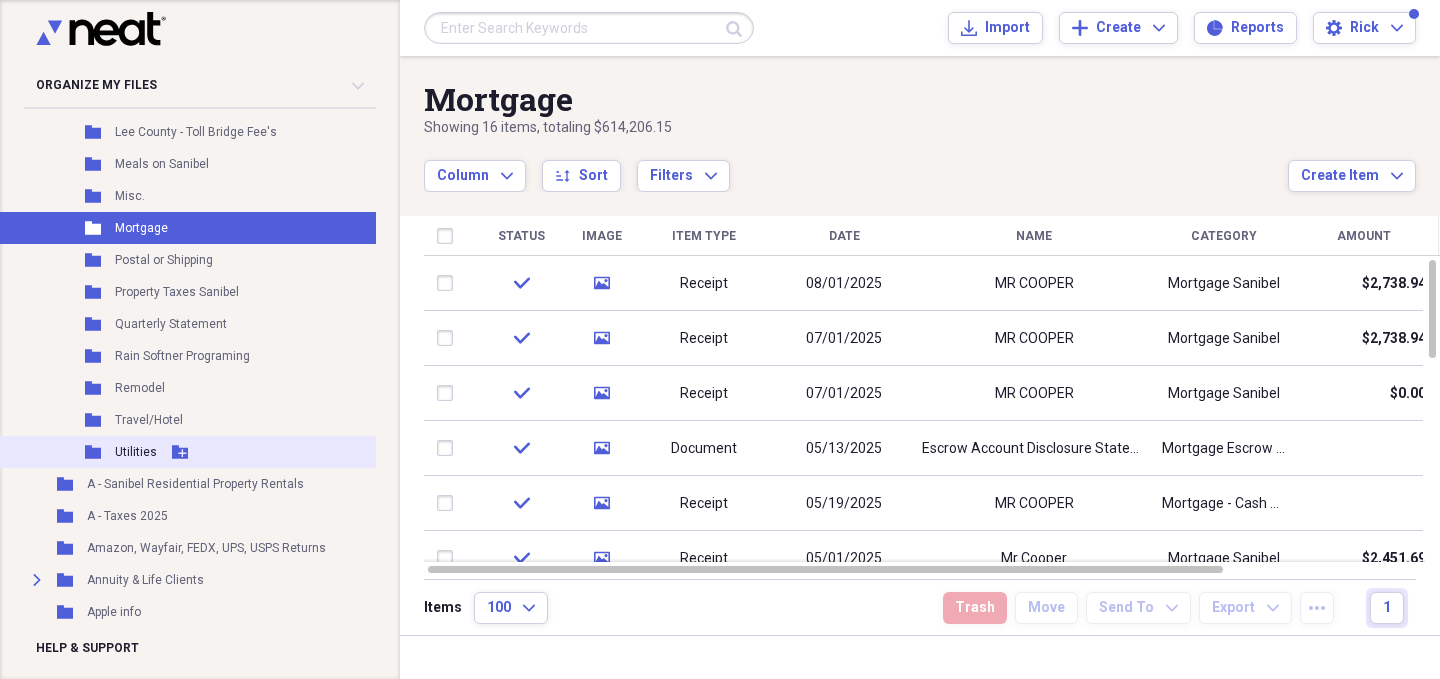 click on "Utilities" at bounding box center [136, 452] 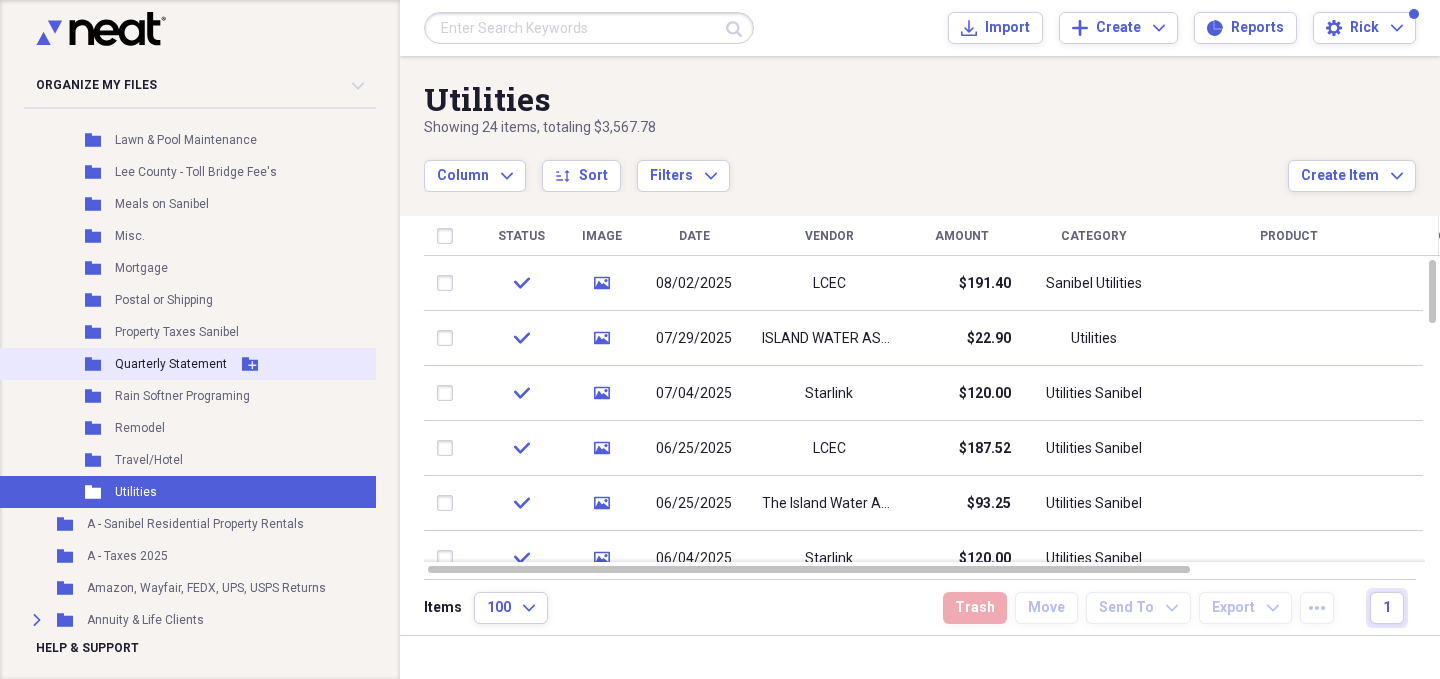 scroll, scrollTop: 1035, scrollLeft: 7, axis: both 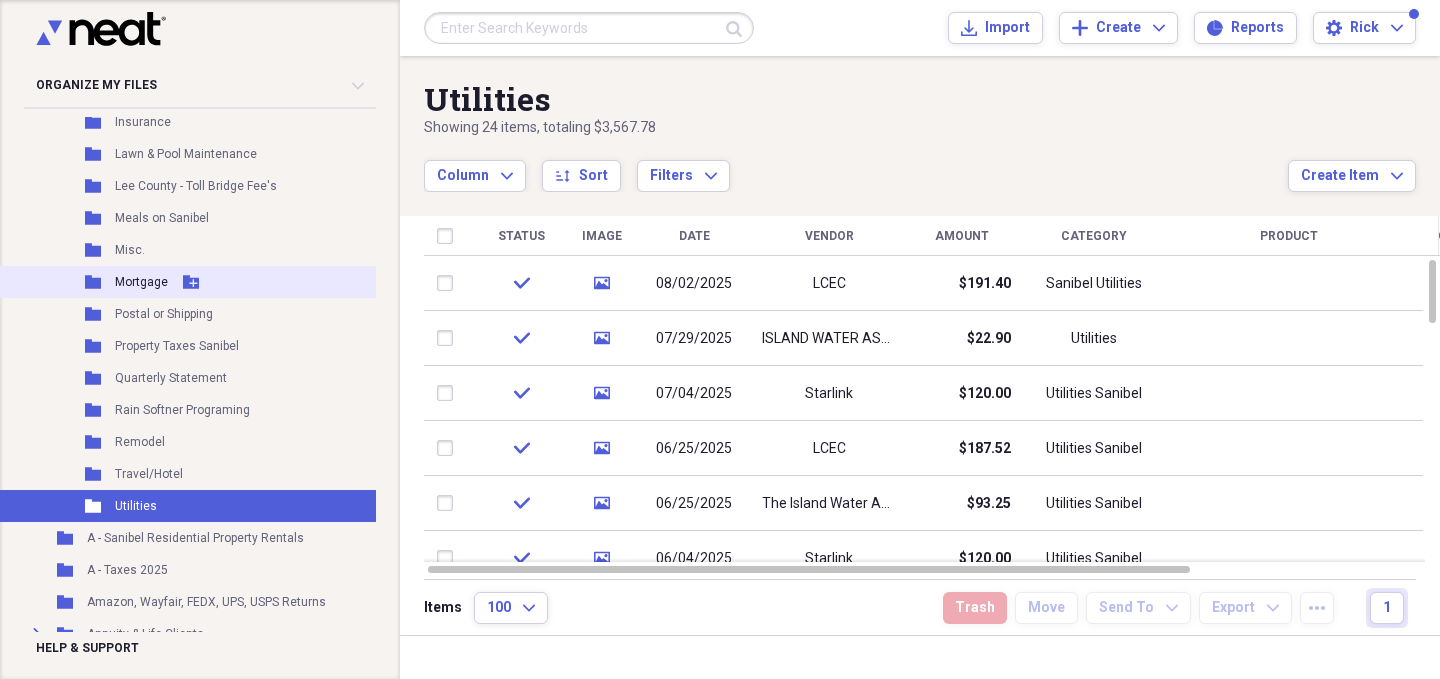 click on "Mortgage" at bounding box center (141, 282) 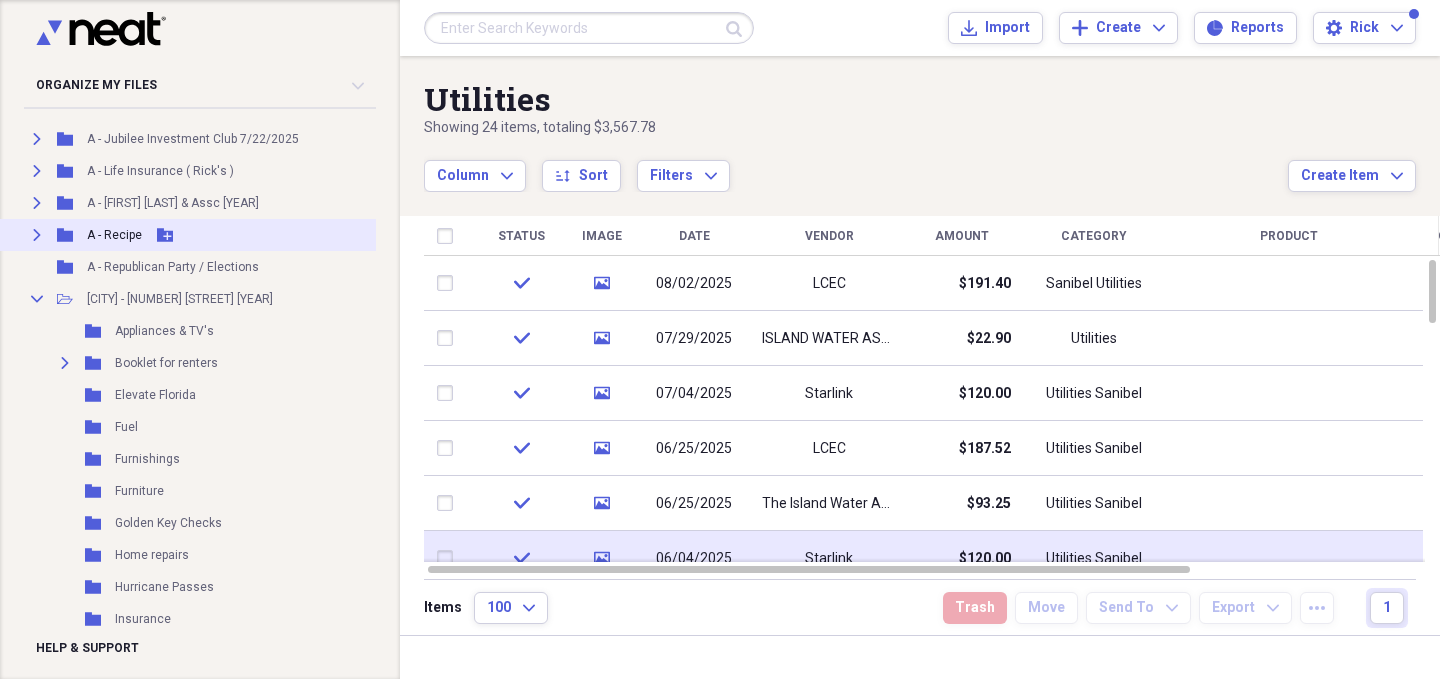 scroll, scrollTop: 537, scrollLeft: 7, axis: both 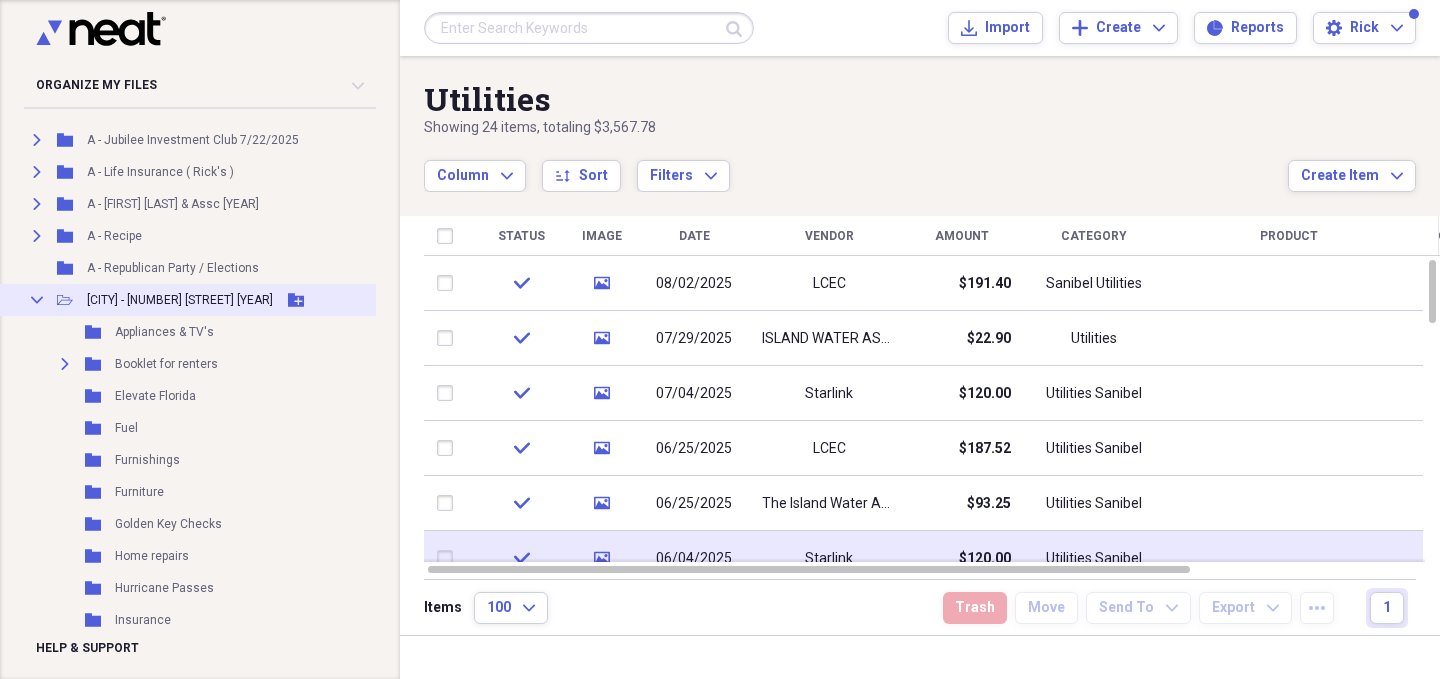 click 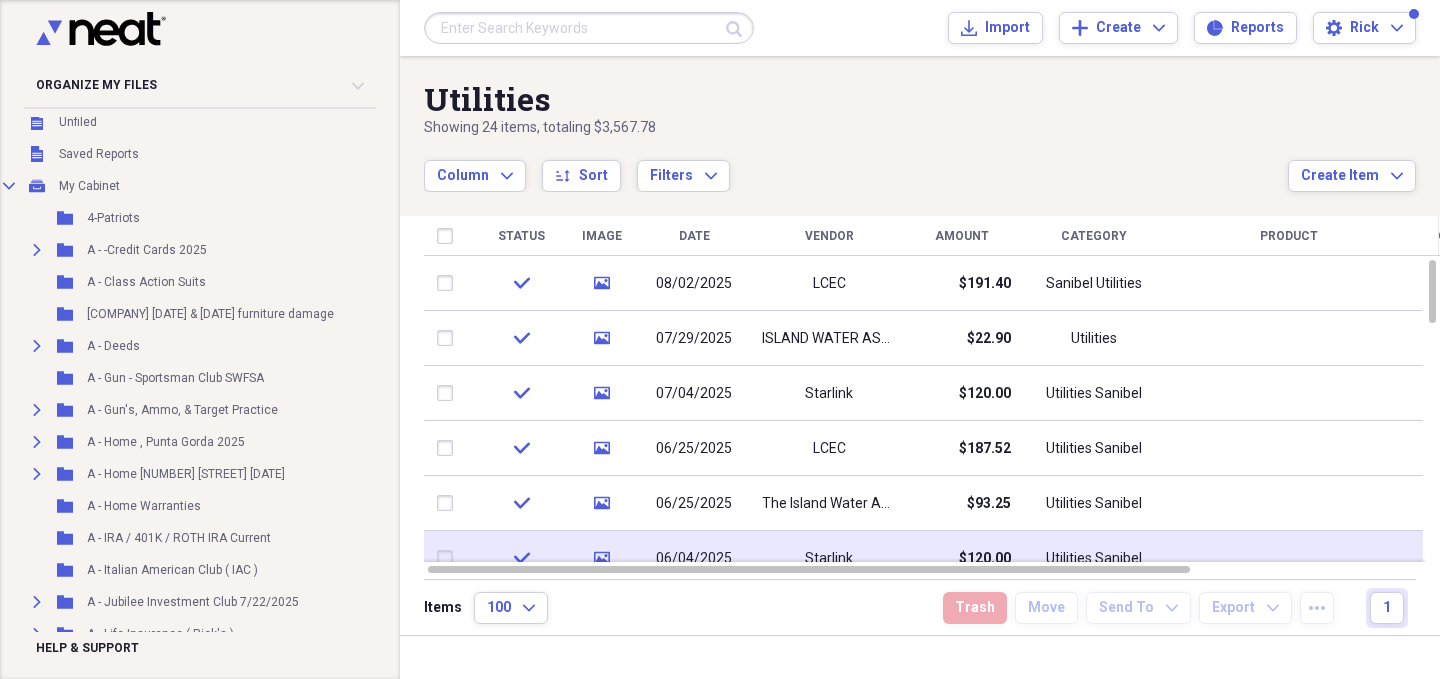 scroll, scrollTop: 0, scrollLeft: 7, axis: horizontal 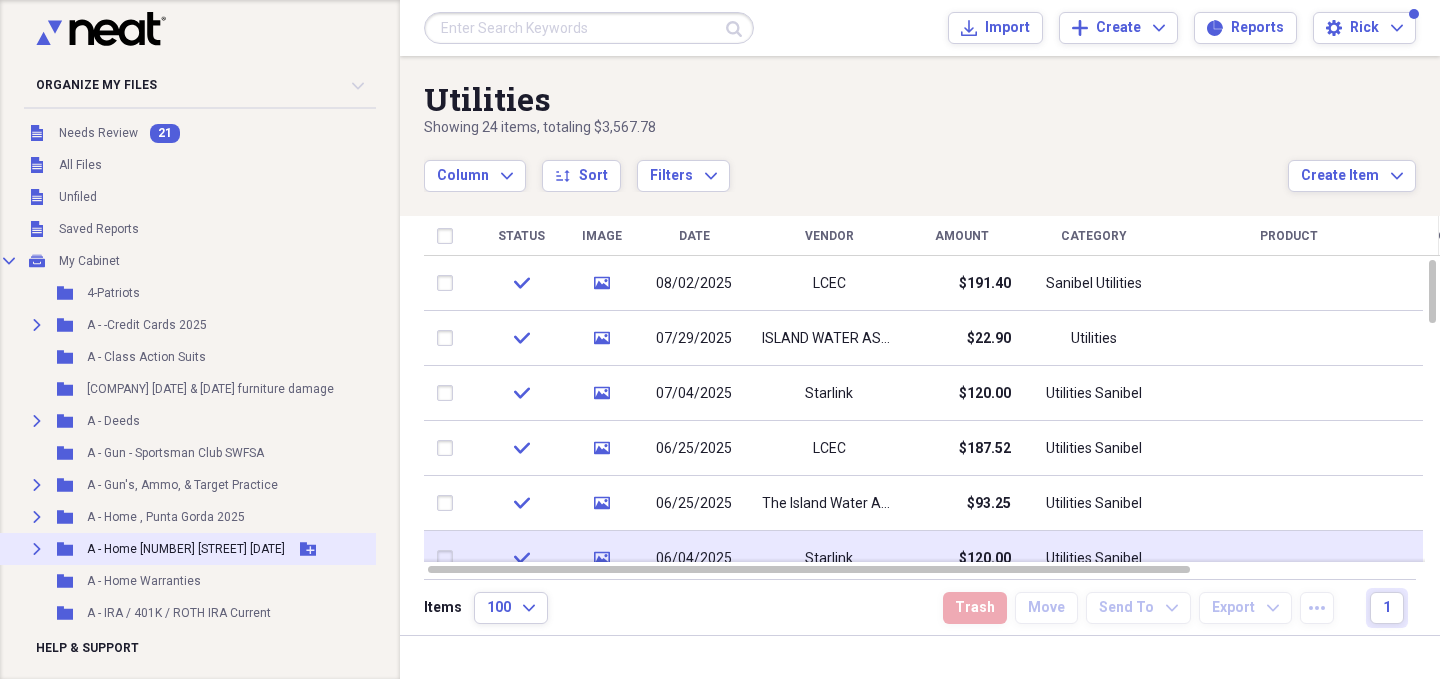 click 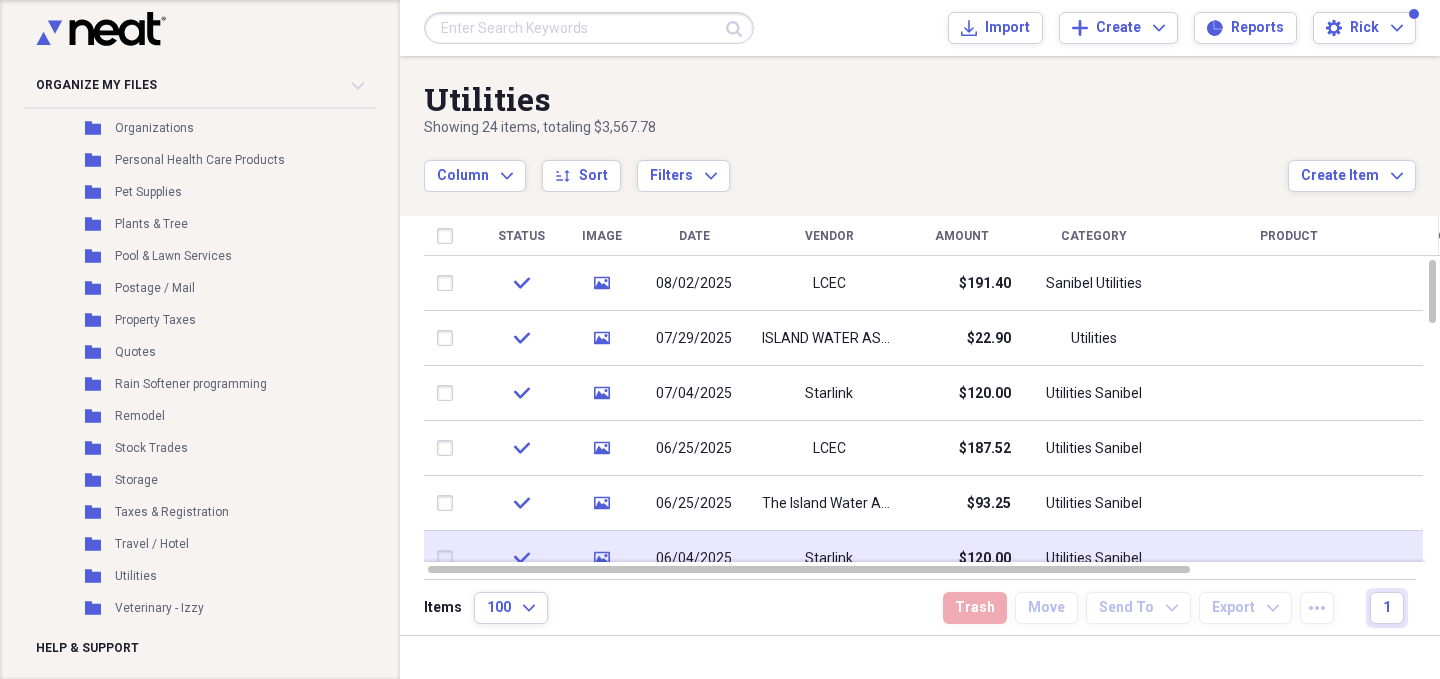 scroll, scrollTop: 1237, scrollLeft: 7, axis: both 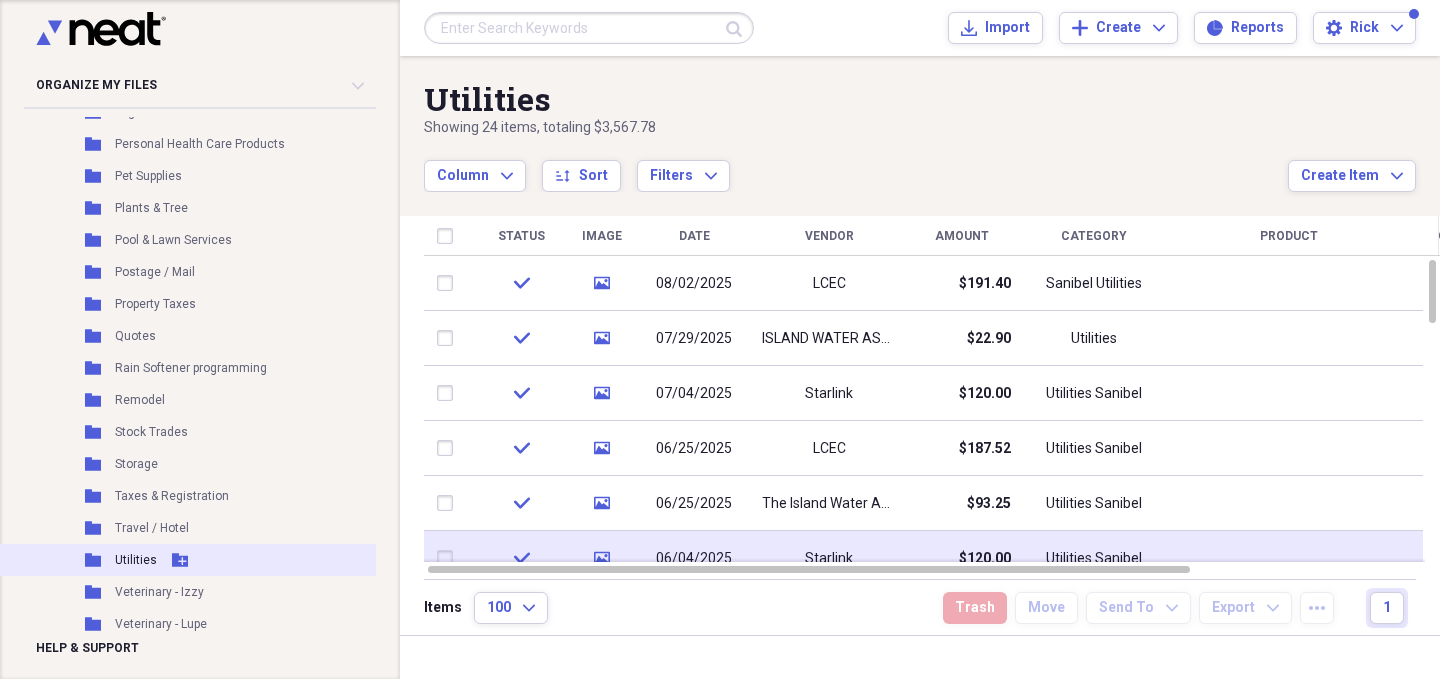 click on "Utilities" at bounding box center [136, 560] 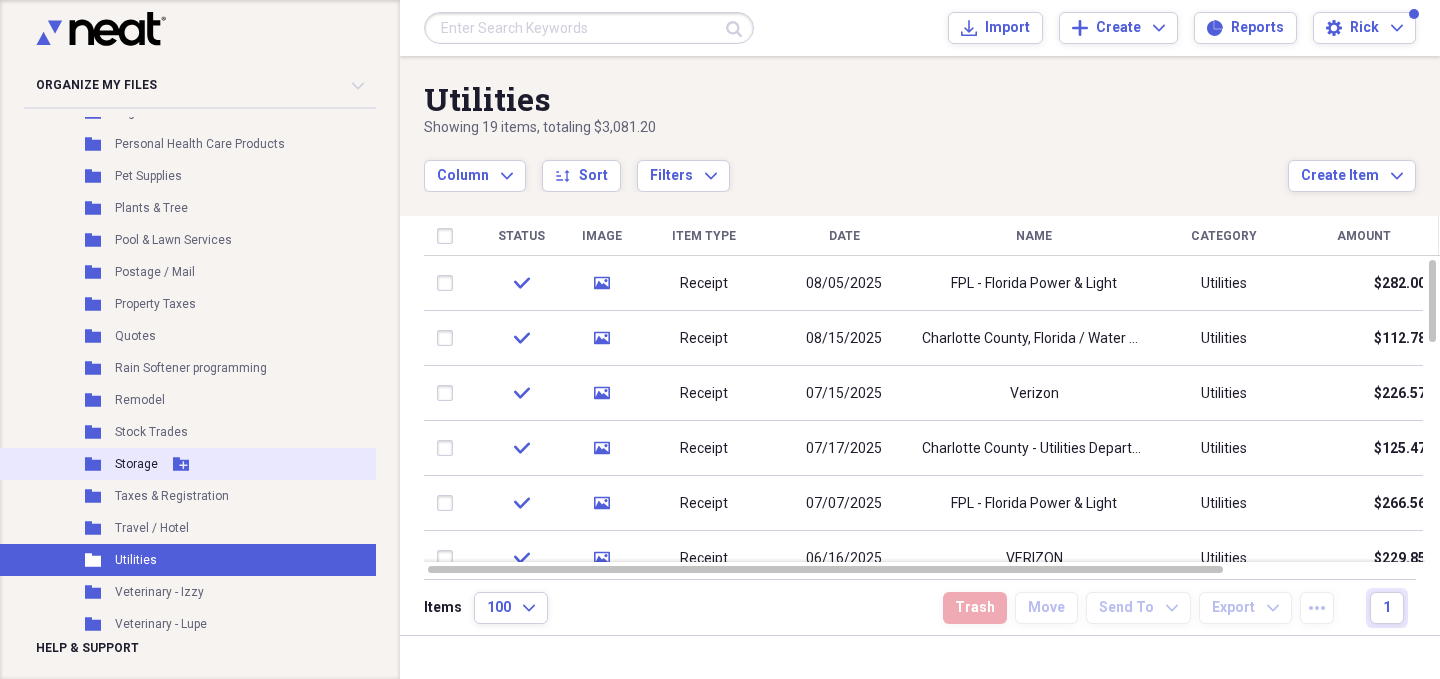 click on "Folder Storage Add Folder" at bounding box center (232, 464) 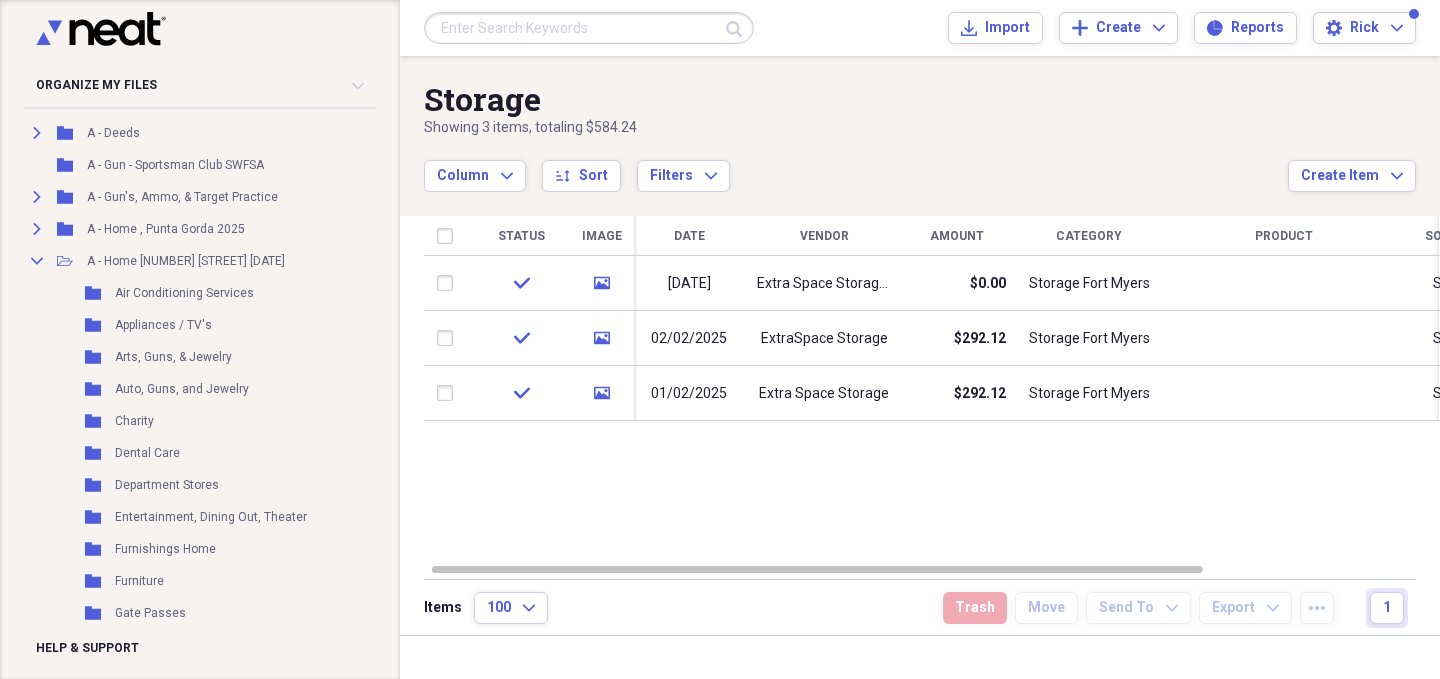 scroll, scrollTop: 287, scrollLeft: 7, axis: both 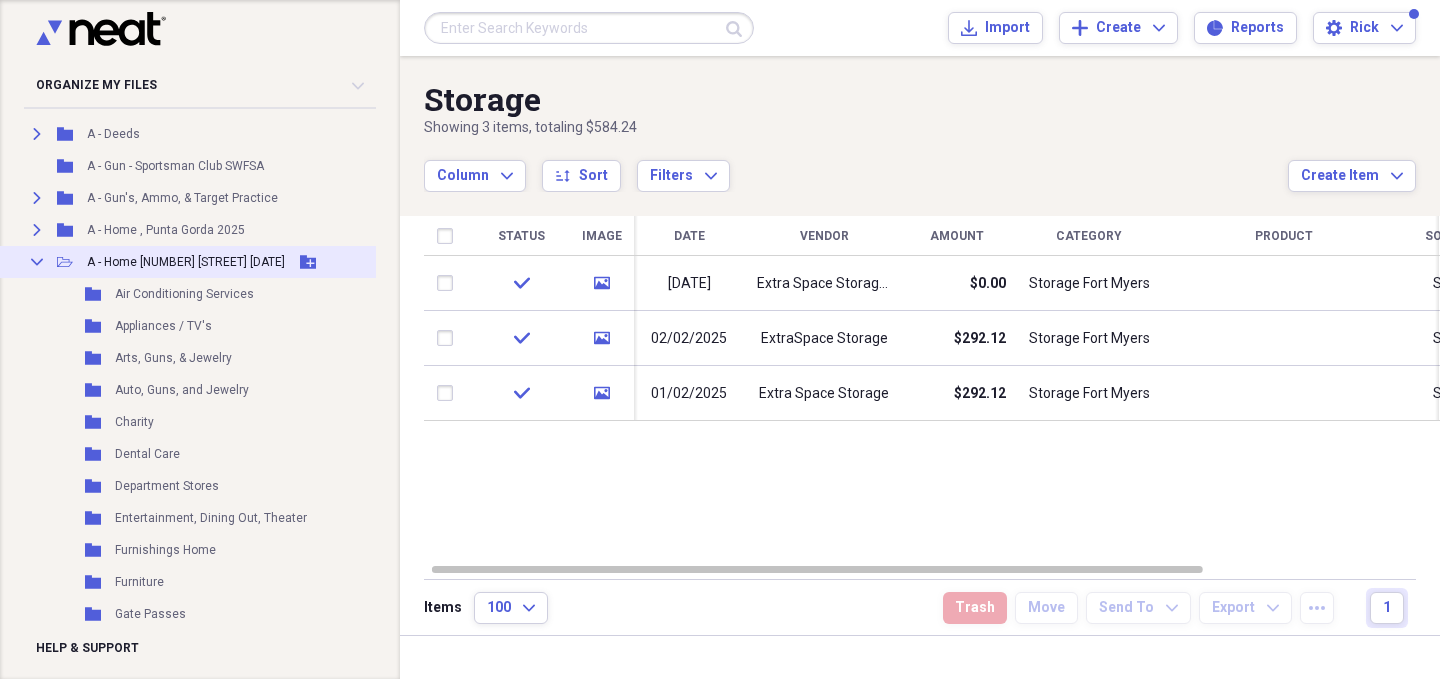 click on "Collapse" 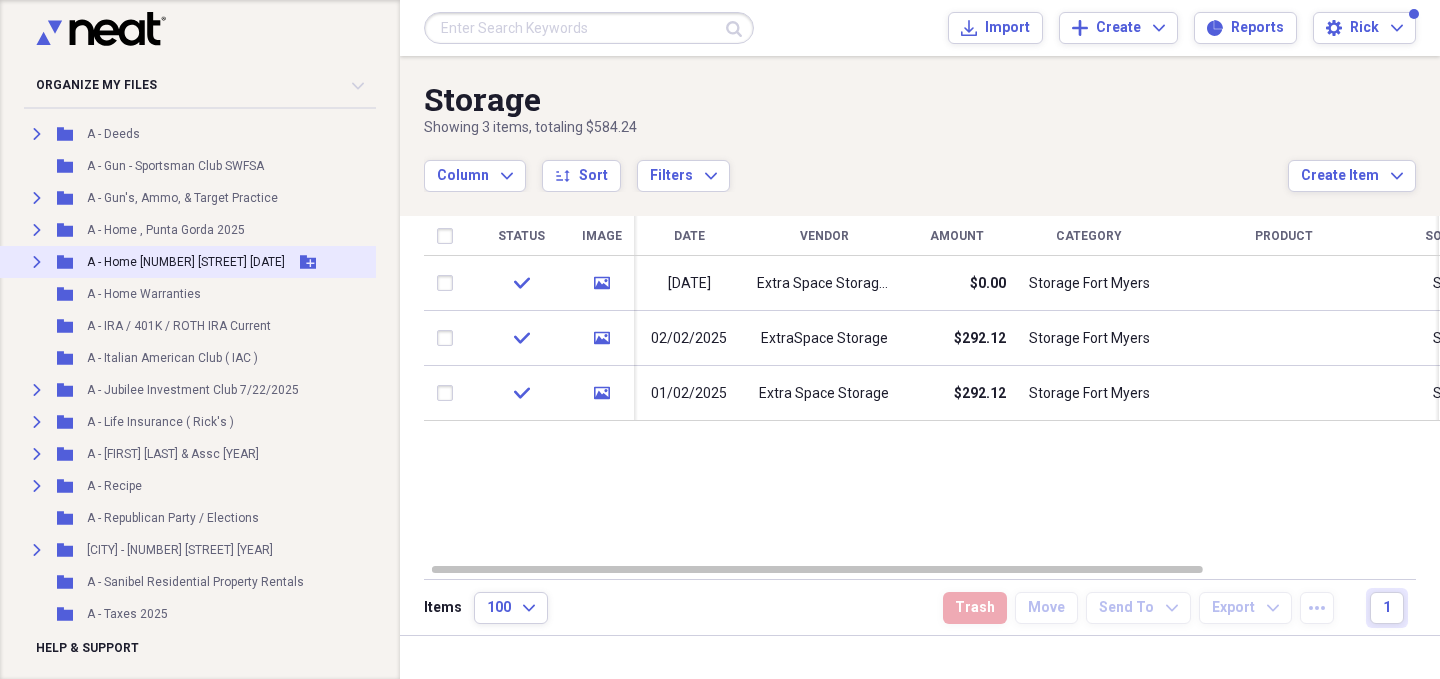 click on "Expand" 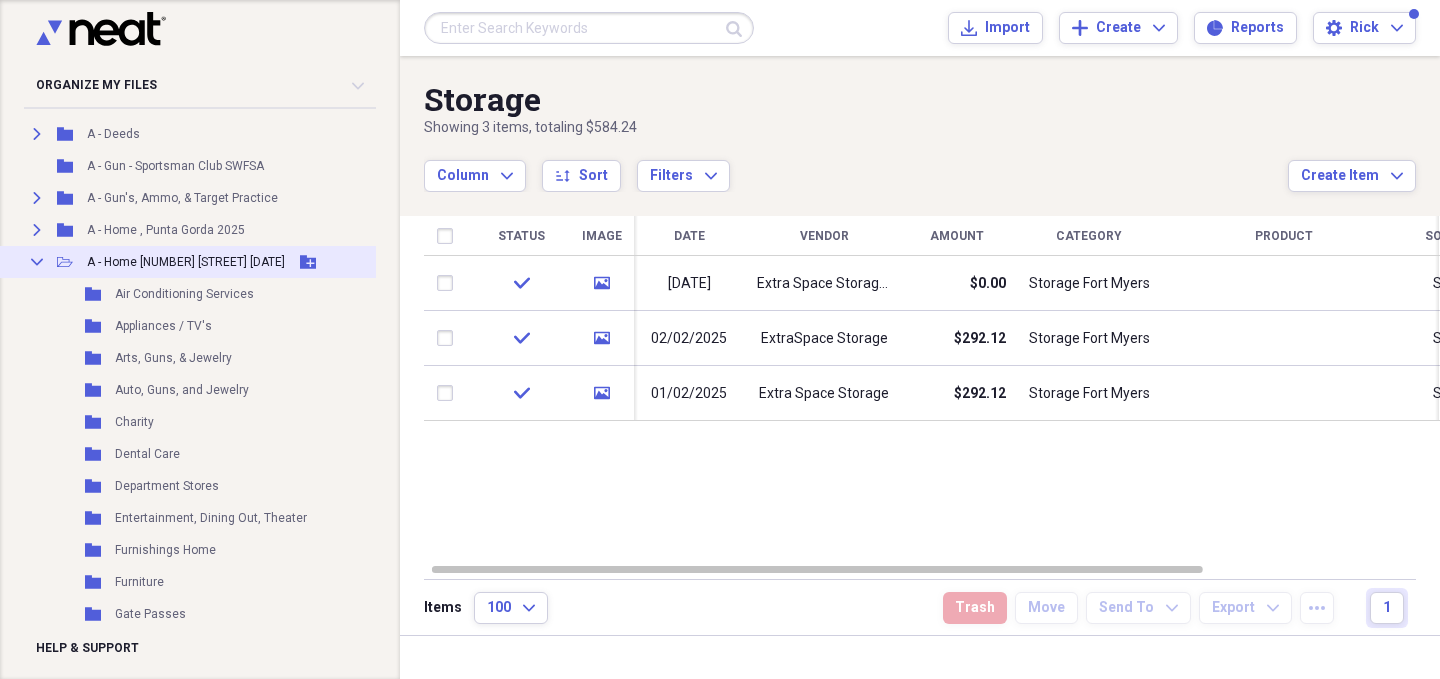 click on "Collapse" 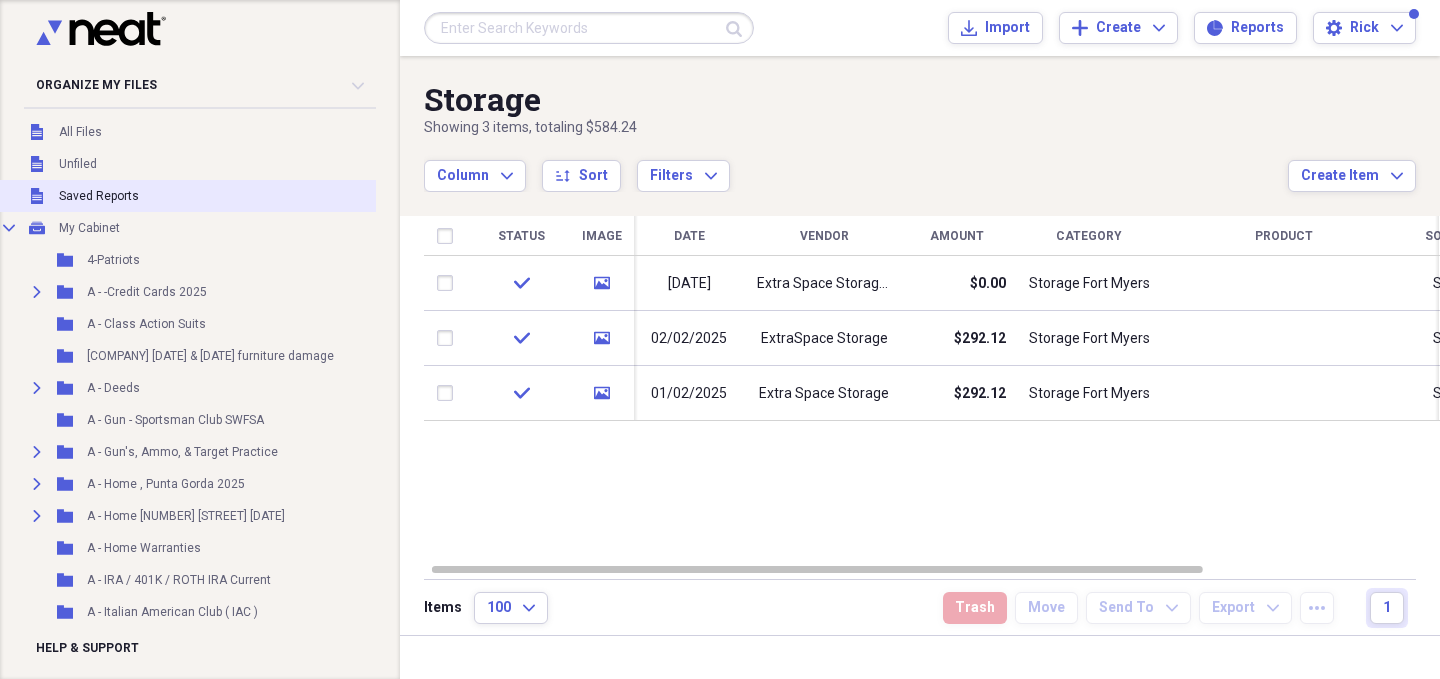 scroll, scrollTop: 35, scrollLeft: 7, axis: both 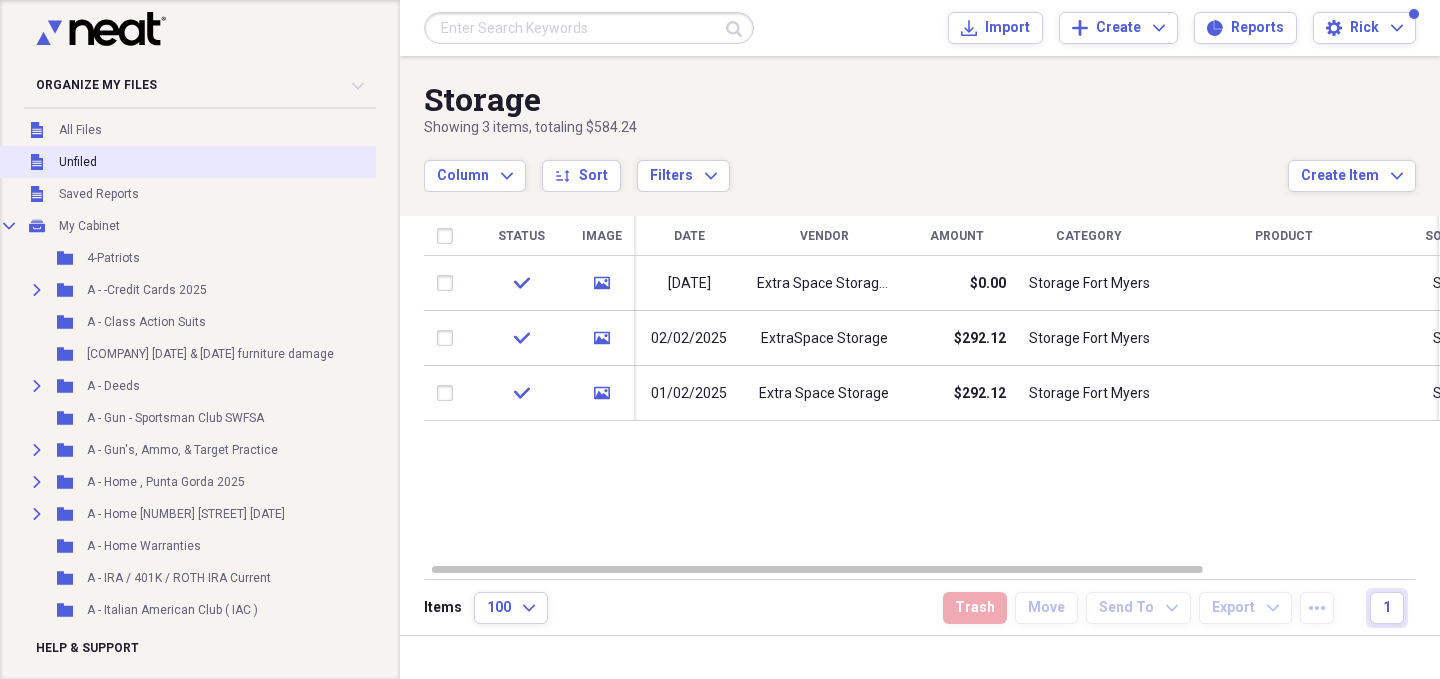 click on "Unfiled" at bounding box center (78, 162) 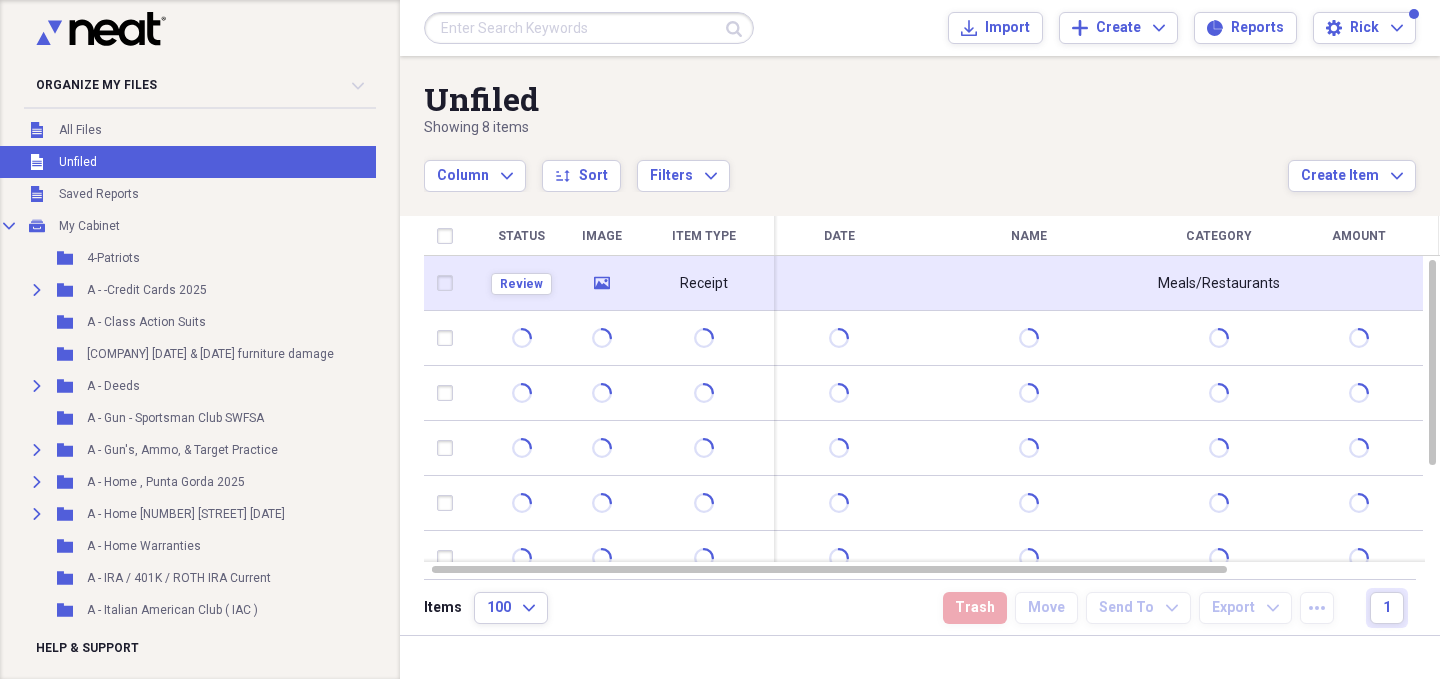 click on "media" at bounding box center [601, 283] 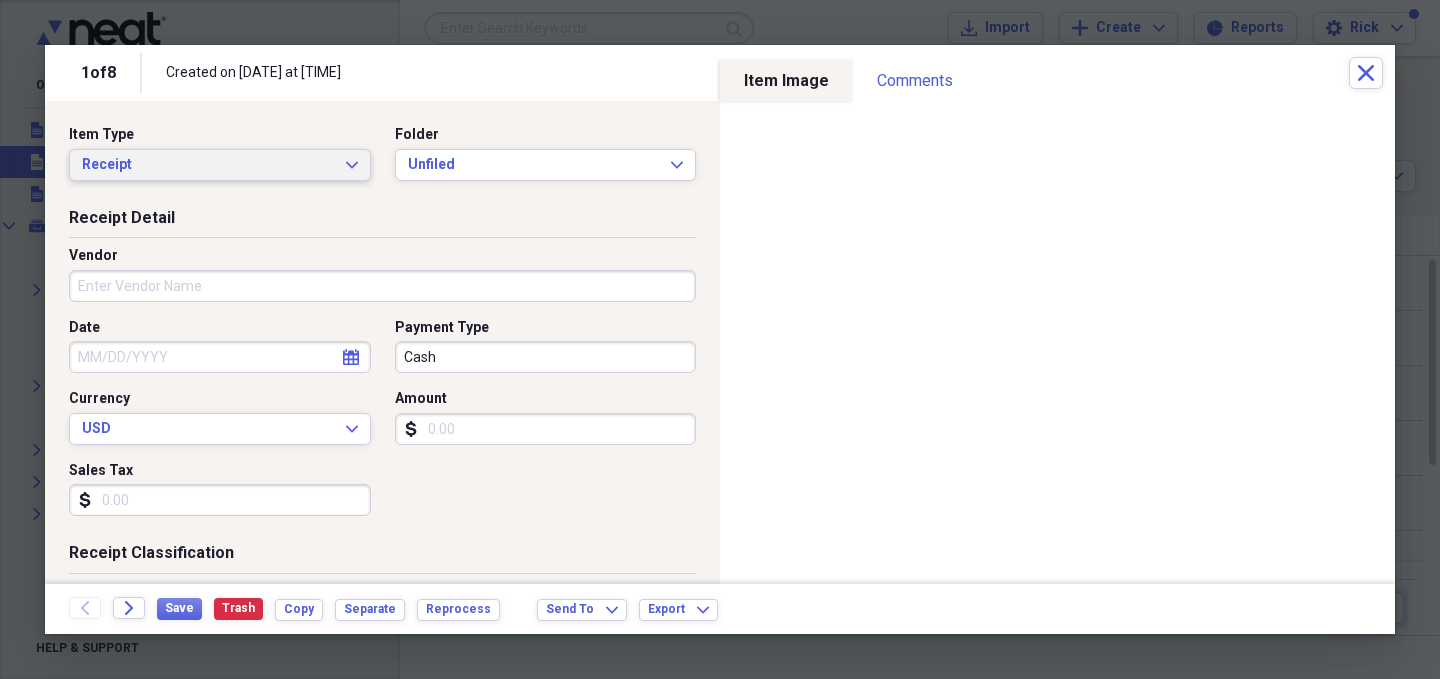 click on "Expand" 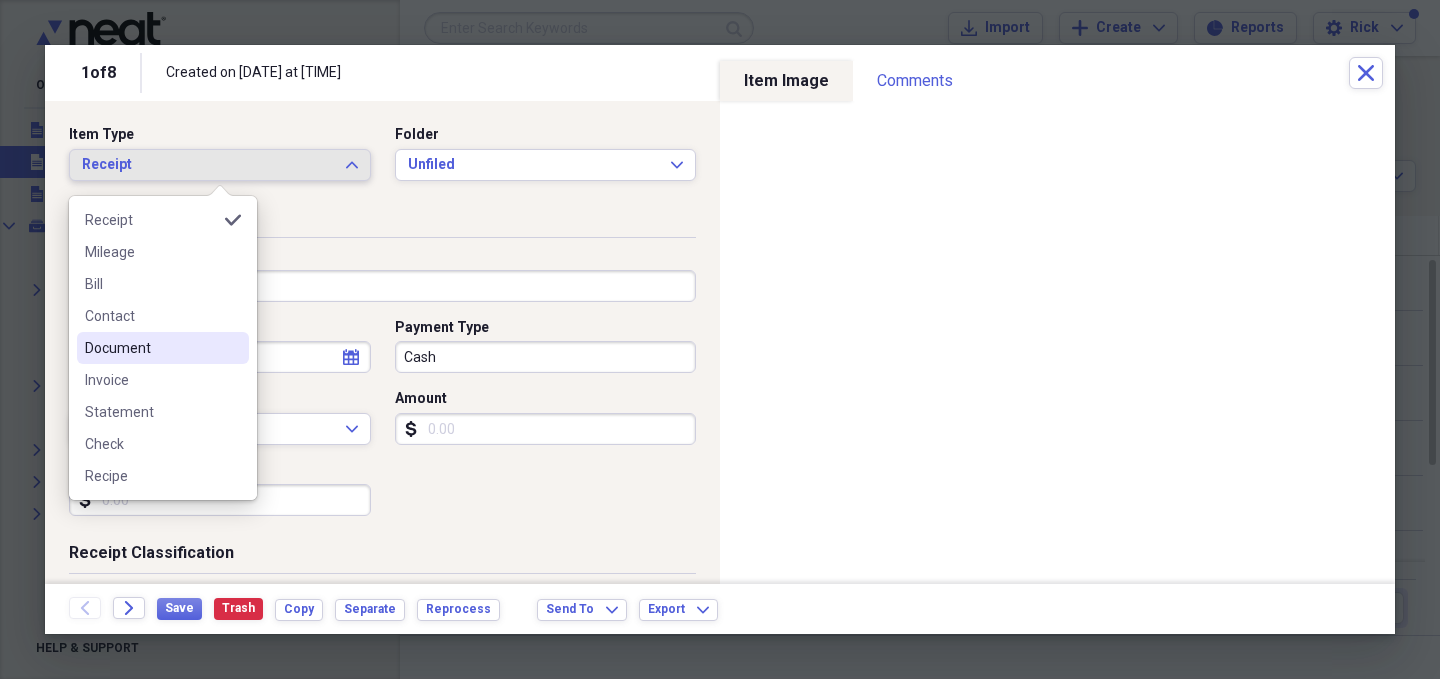click on "Document" at bounding box center [151, 348] 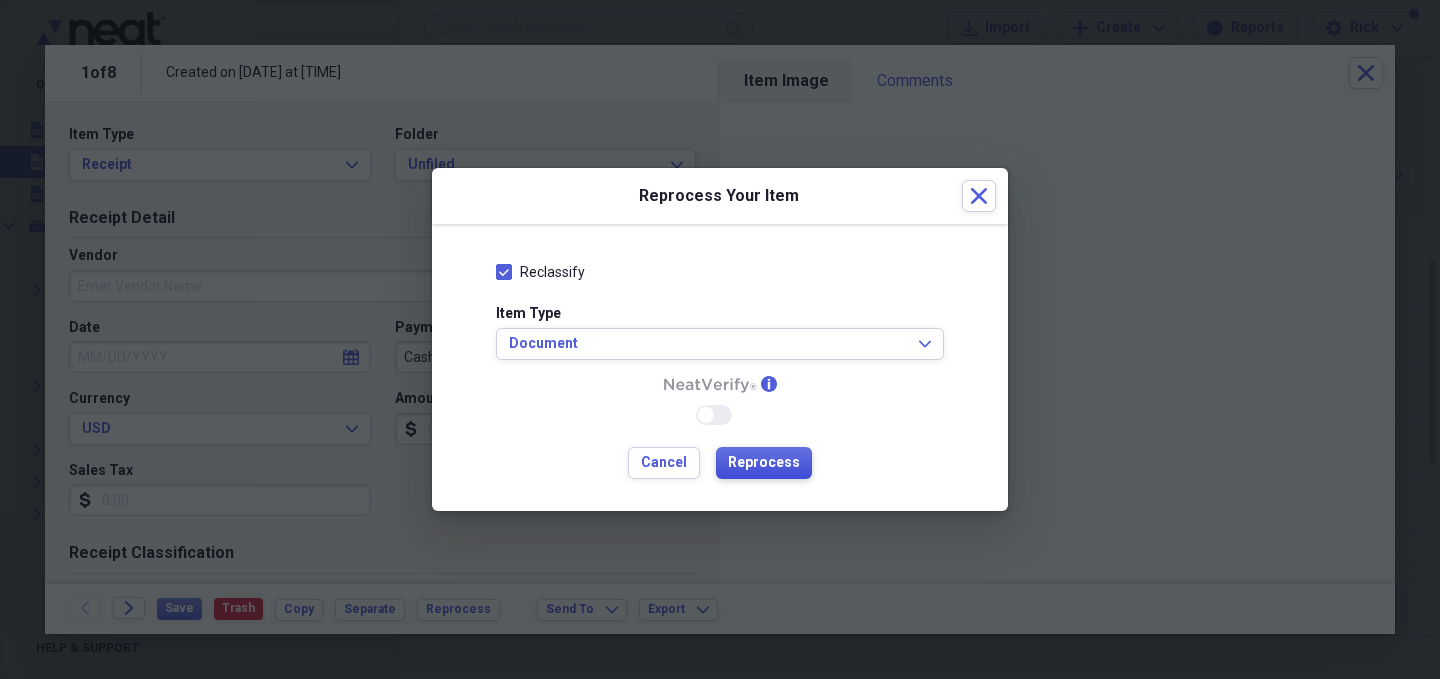 click on "Reprocess" at bounding box center [764, 463] 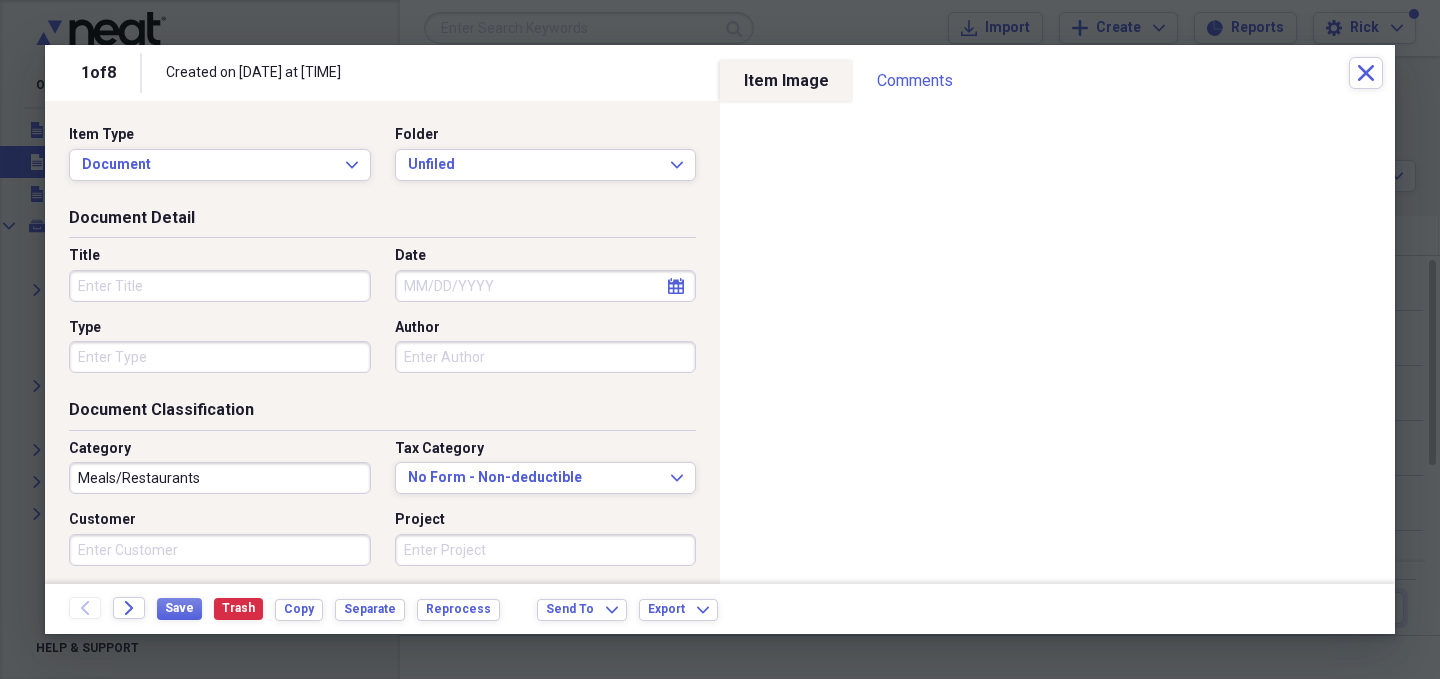 click 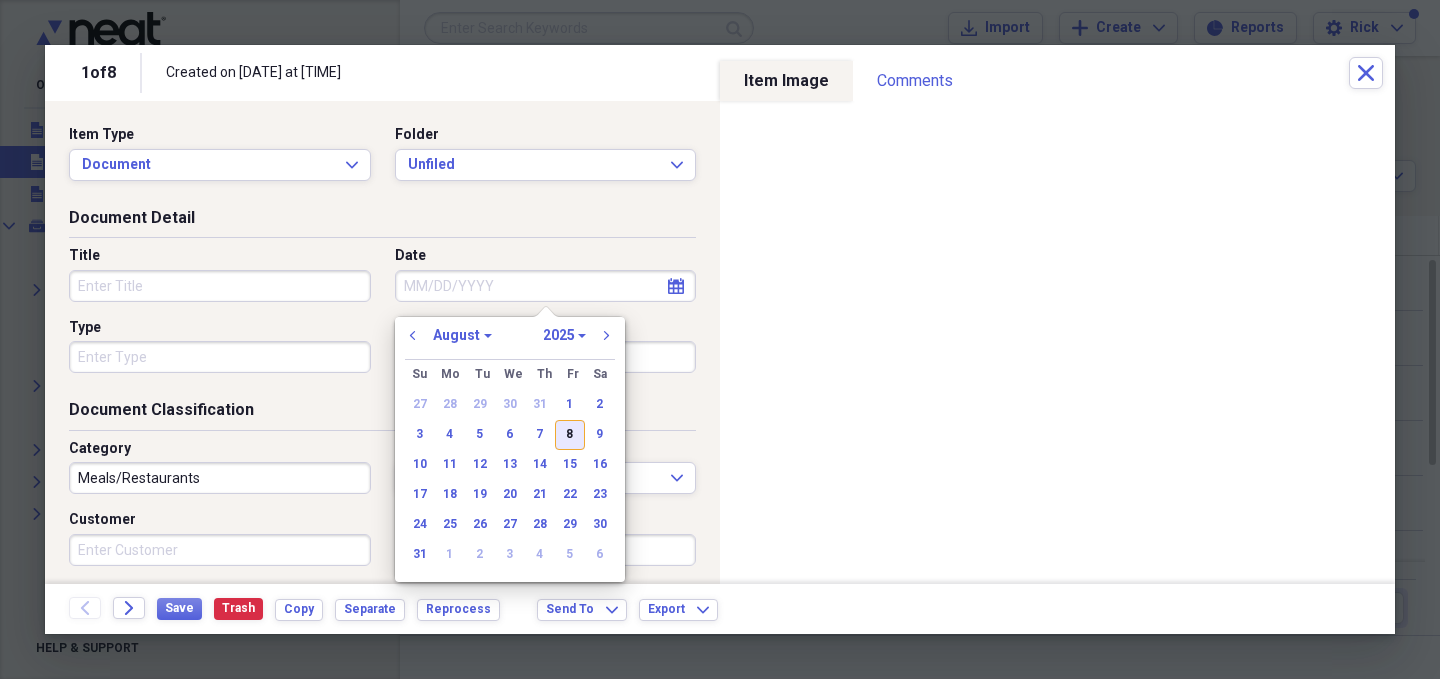 click on "8" at bounding box center [570, 435] 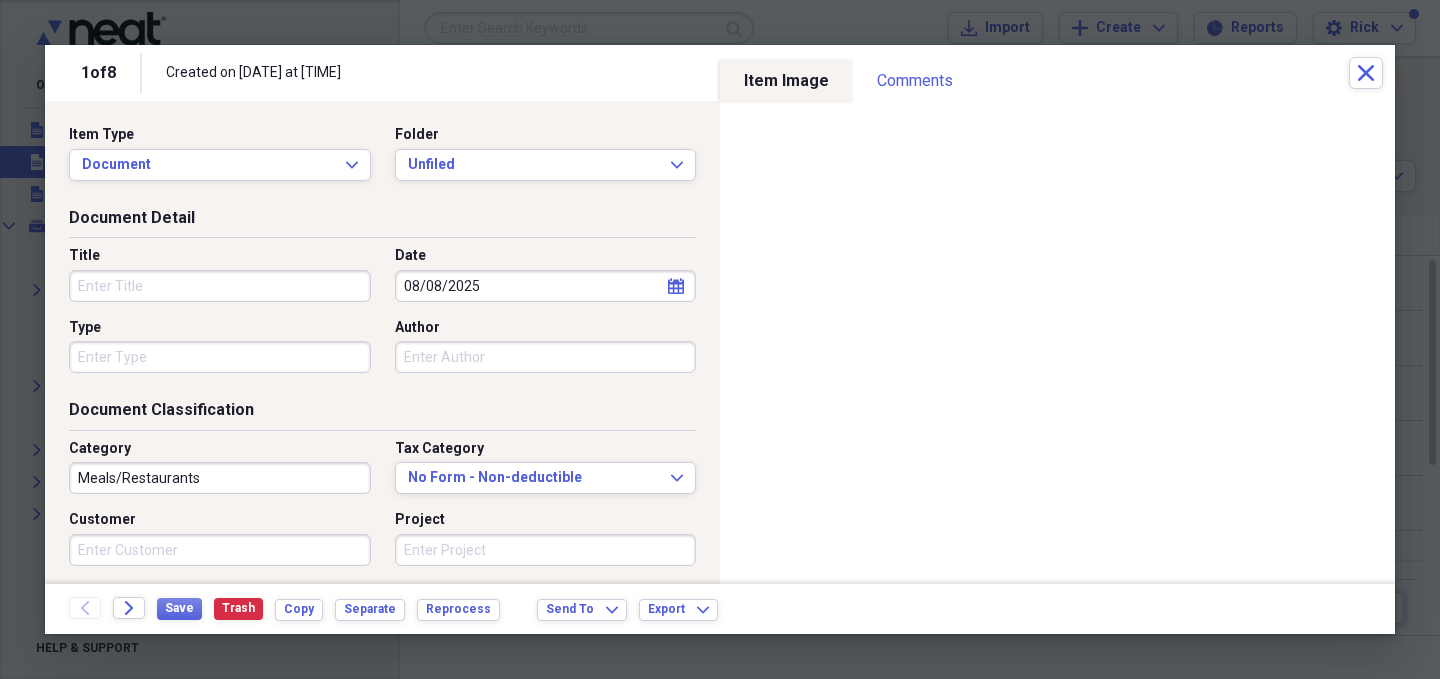 click on "Author" at bounding box center [546, 357] 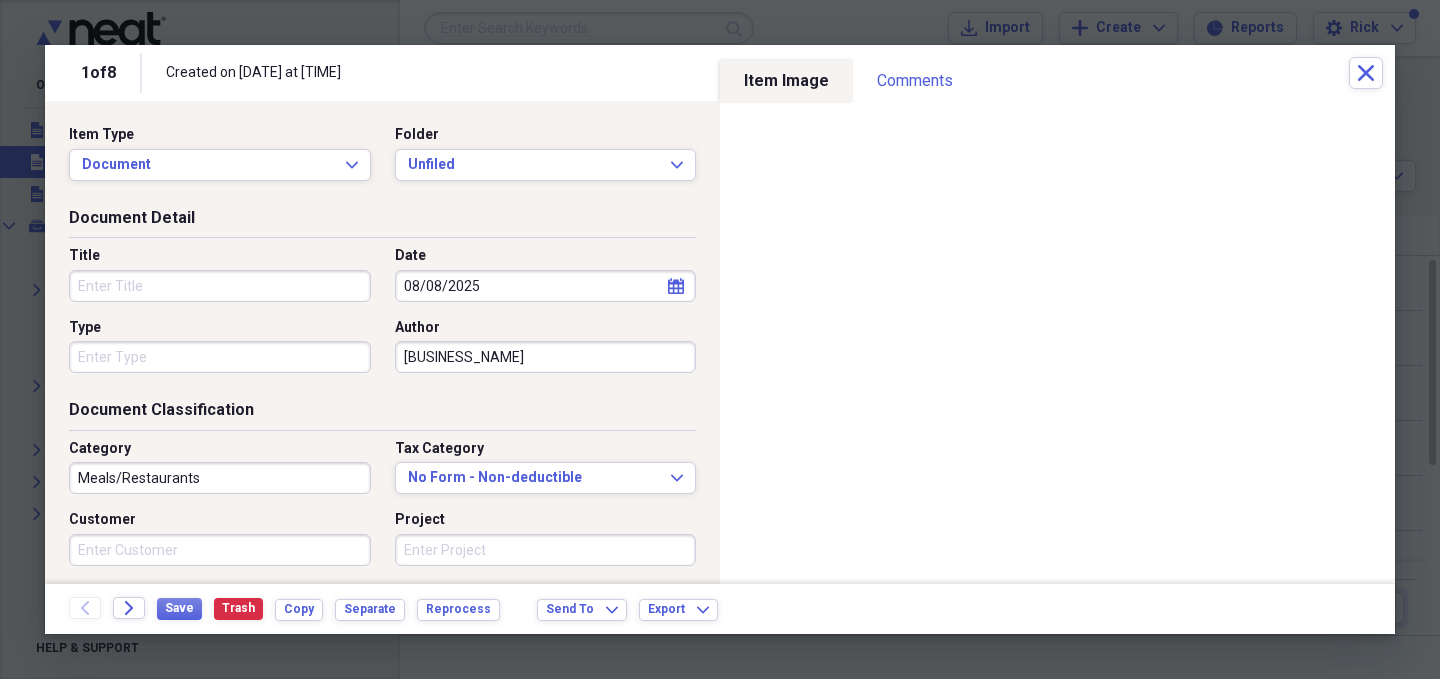 type on "[BUSINESS_NAME]" 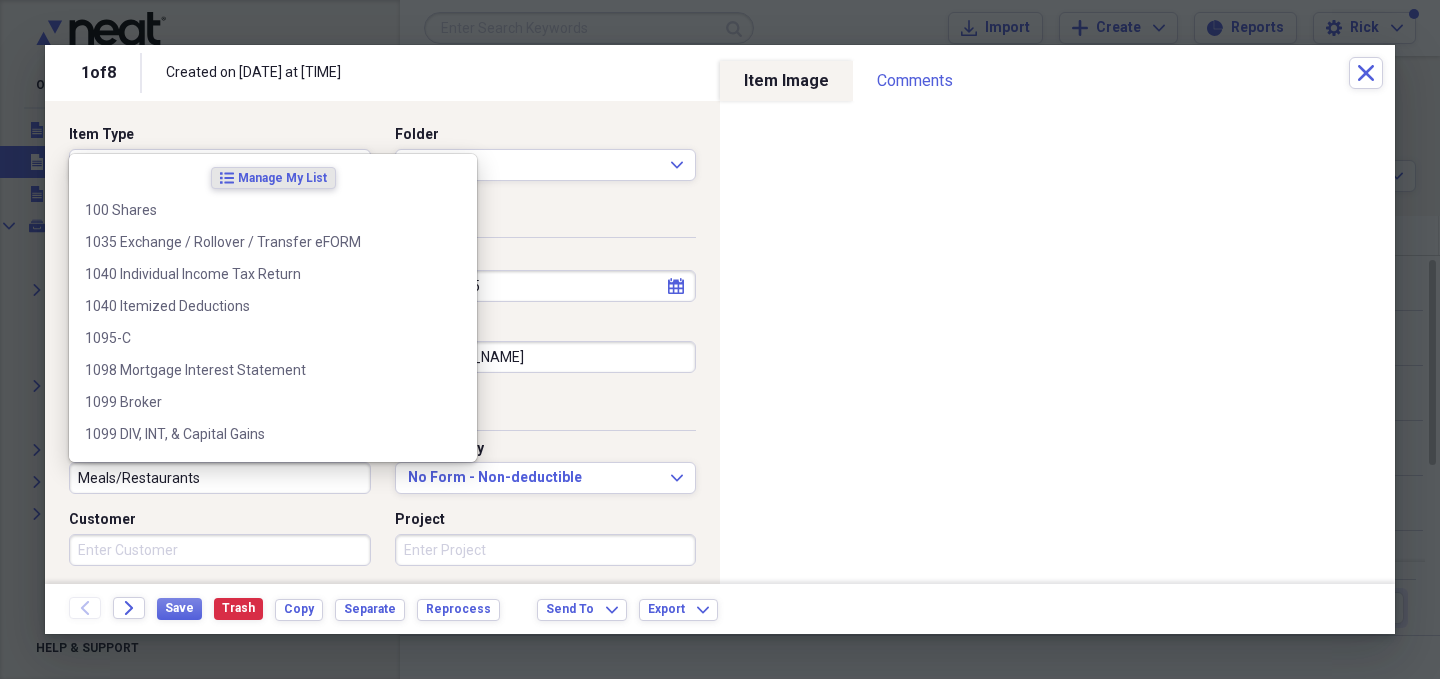 click on "Meals/Restaurants" at bounding box center [220, 478] 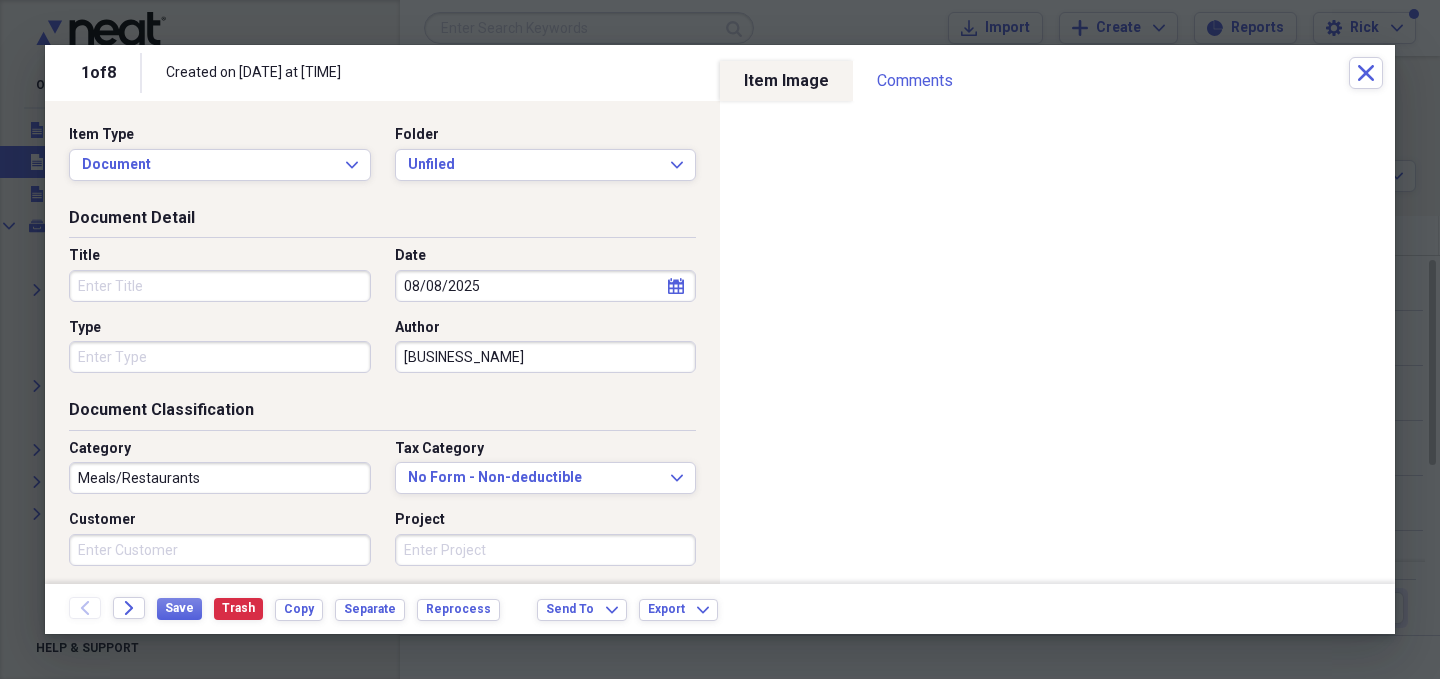 click on "Customer" at bounding box center (220, 520) 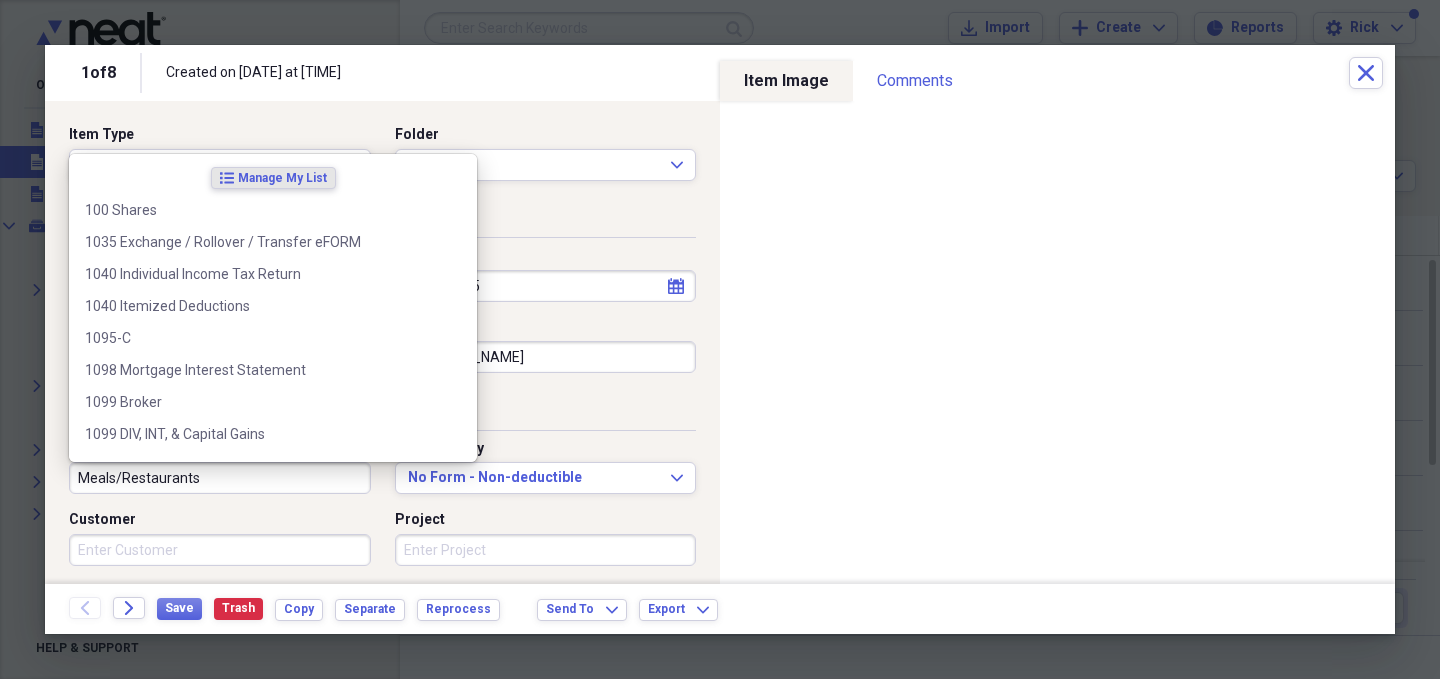 click on "Meals/Restaurants" at bounding box center [220, 478] 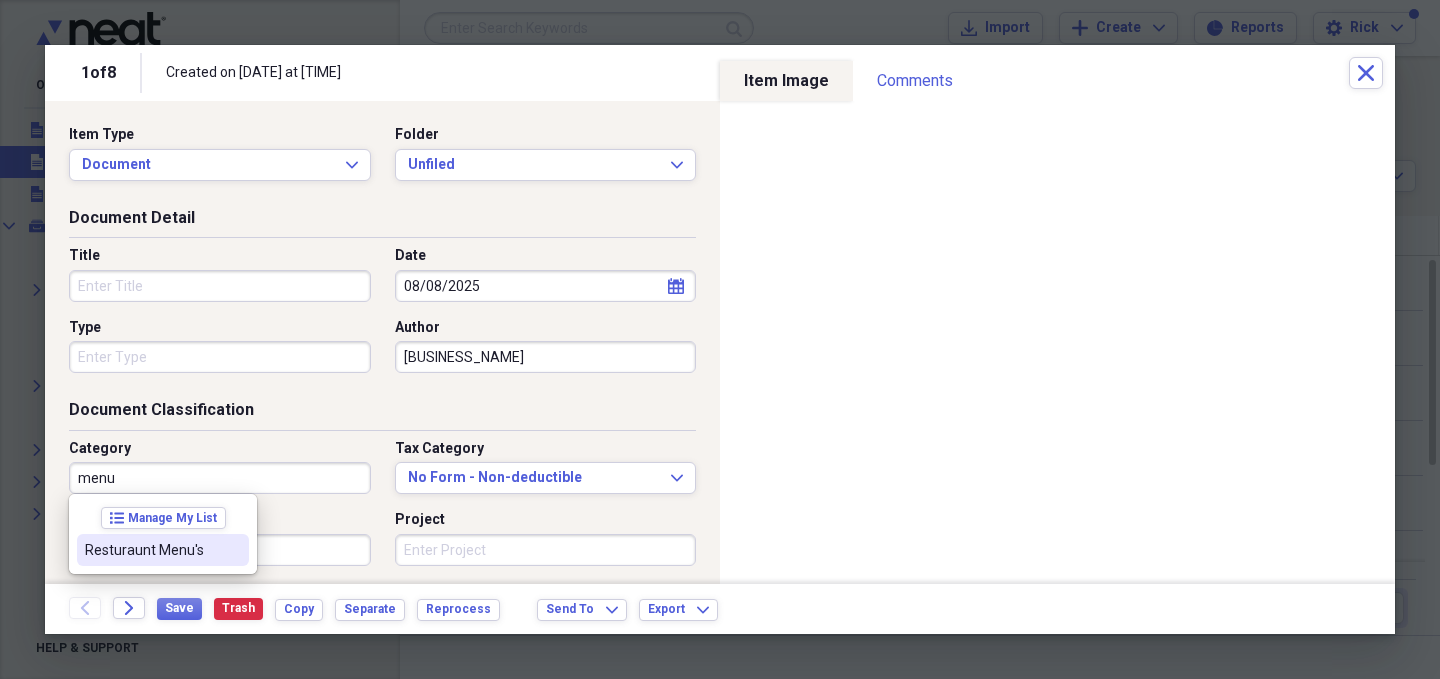 click on "Resturaunt Menu's" at bounding box center [151, 550] 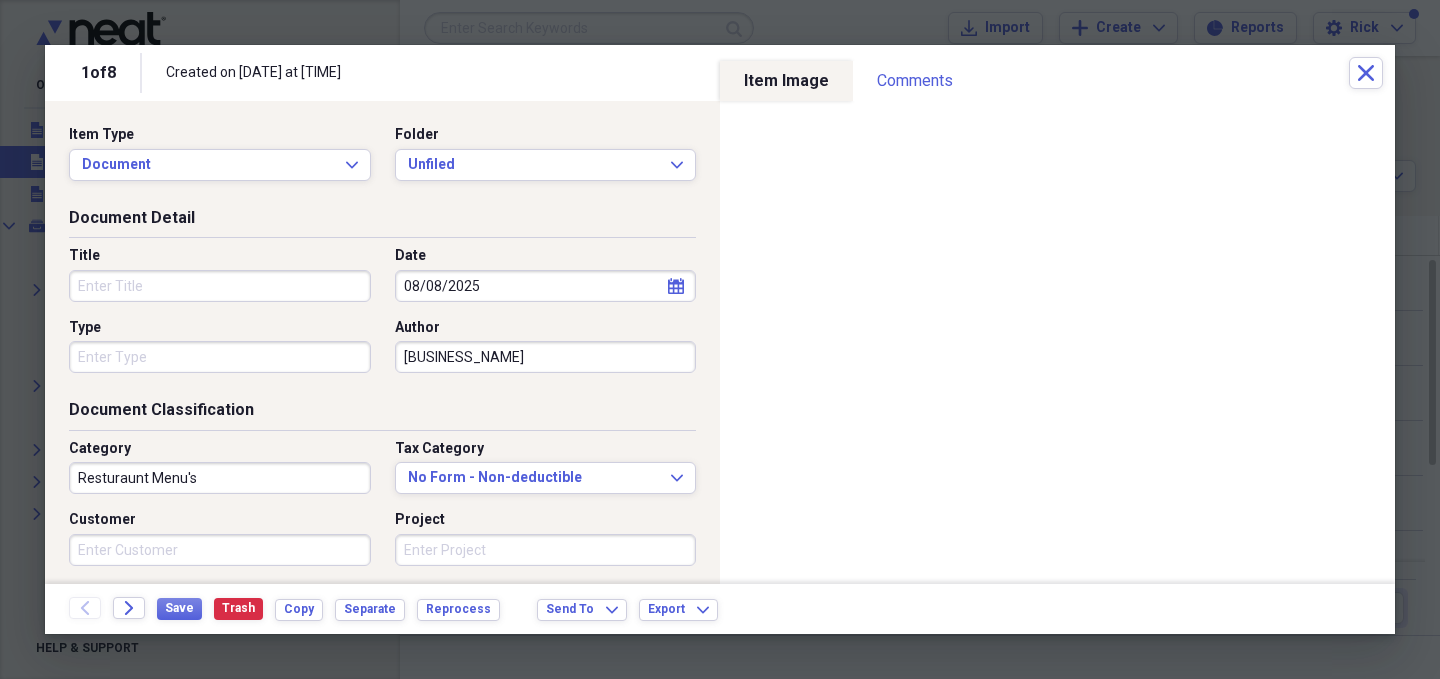 click on "Title" at bounding box center [220, 286] 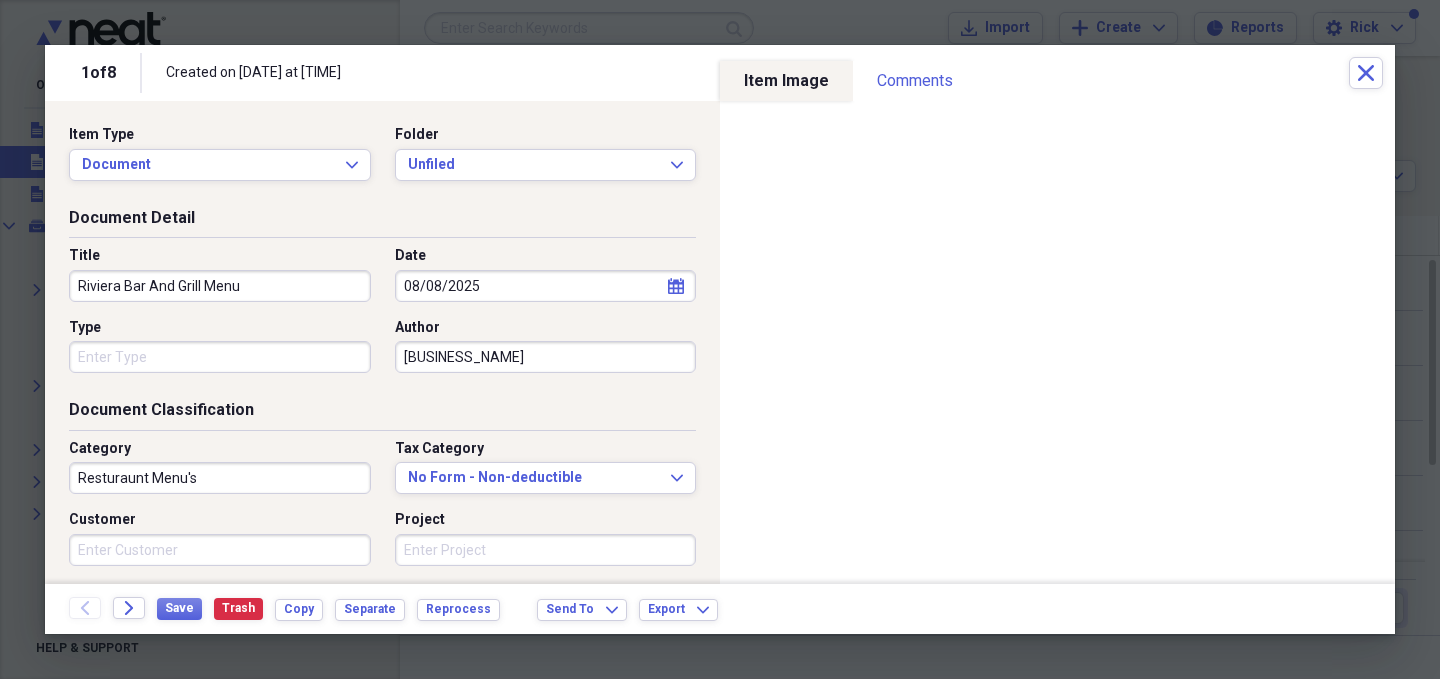 type on "Riviera Bar And Grill Menu" 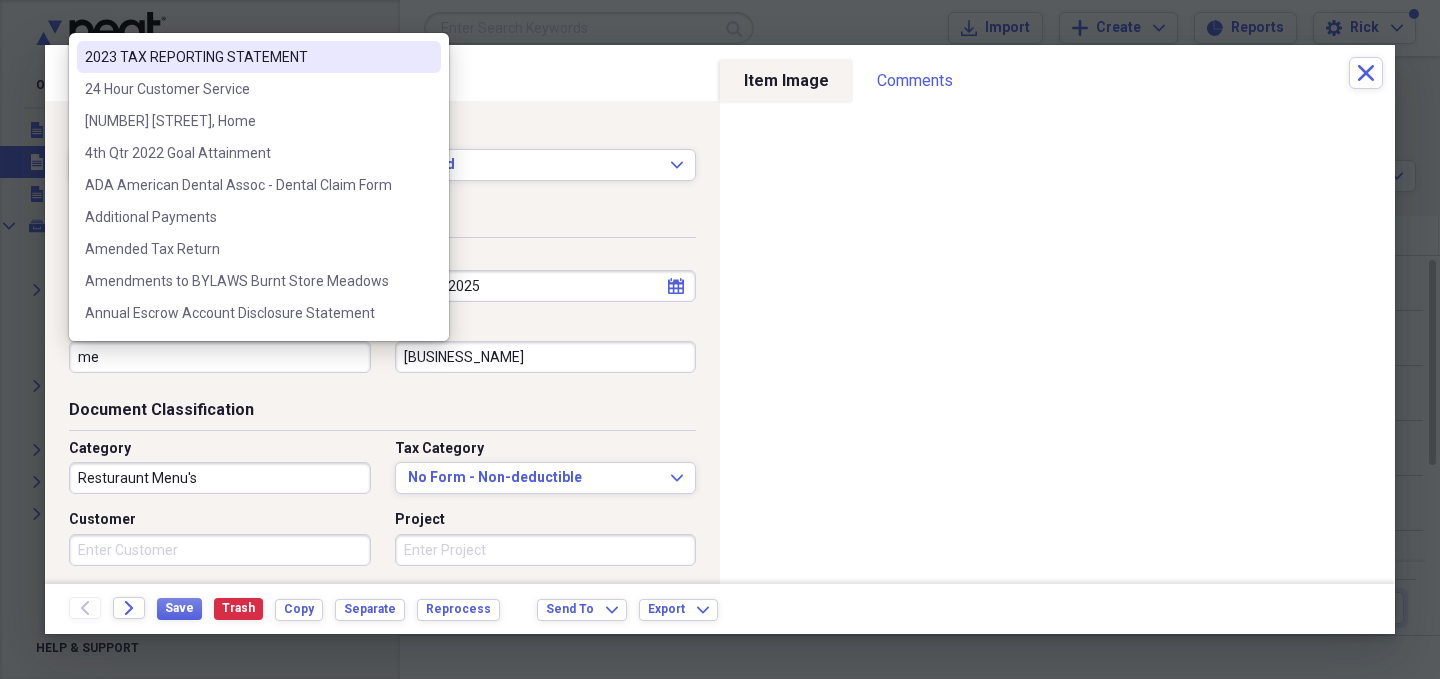 type on "m" 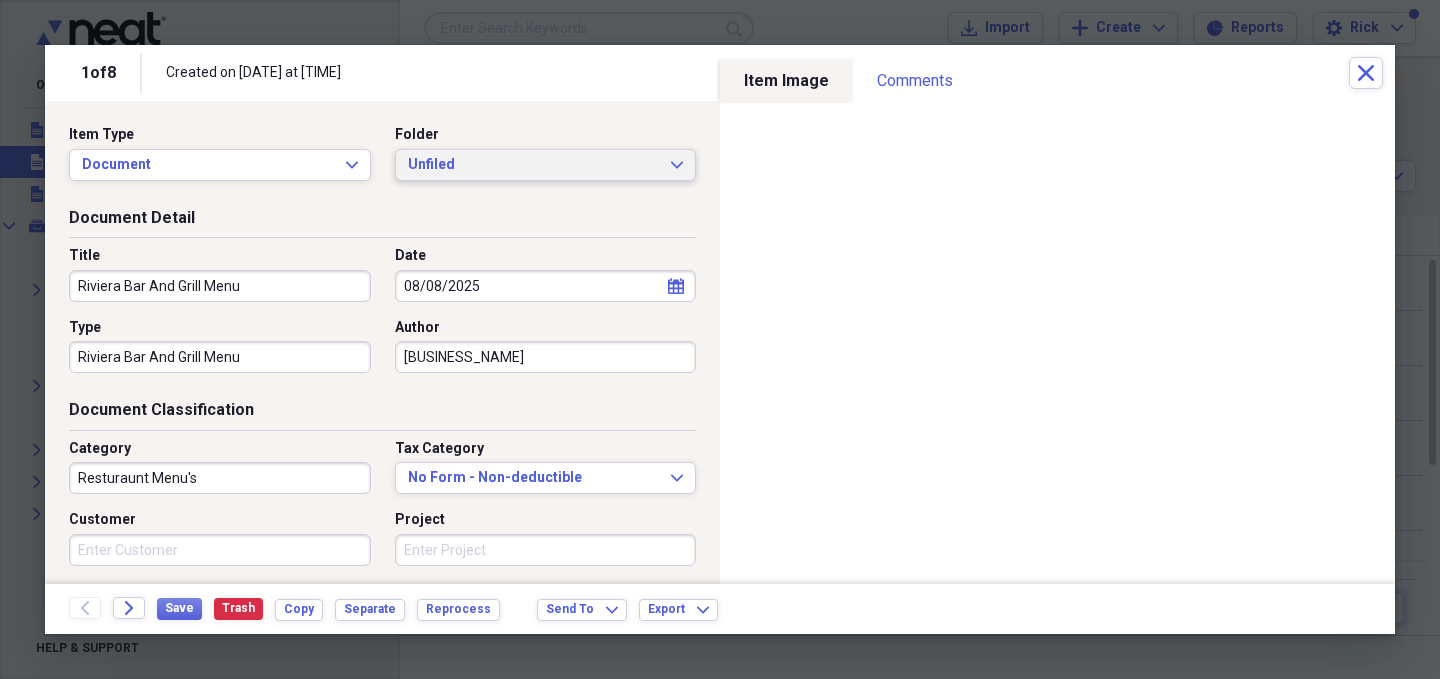type on "Riviera Bar And Grill Menu" 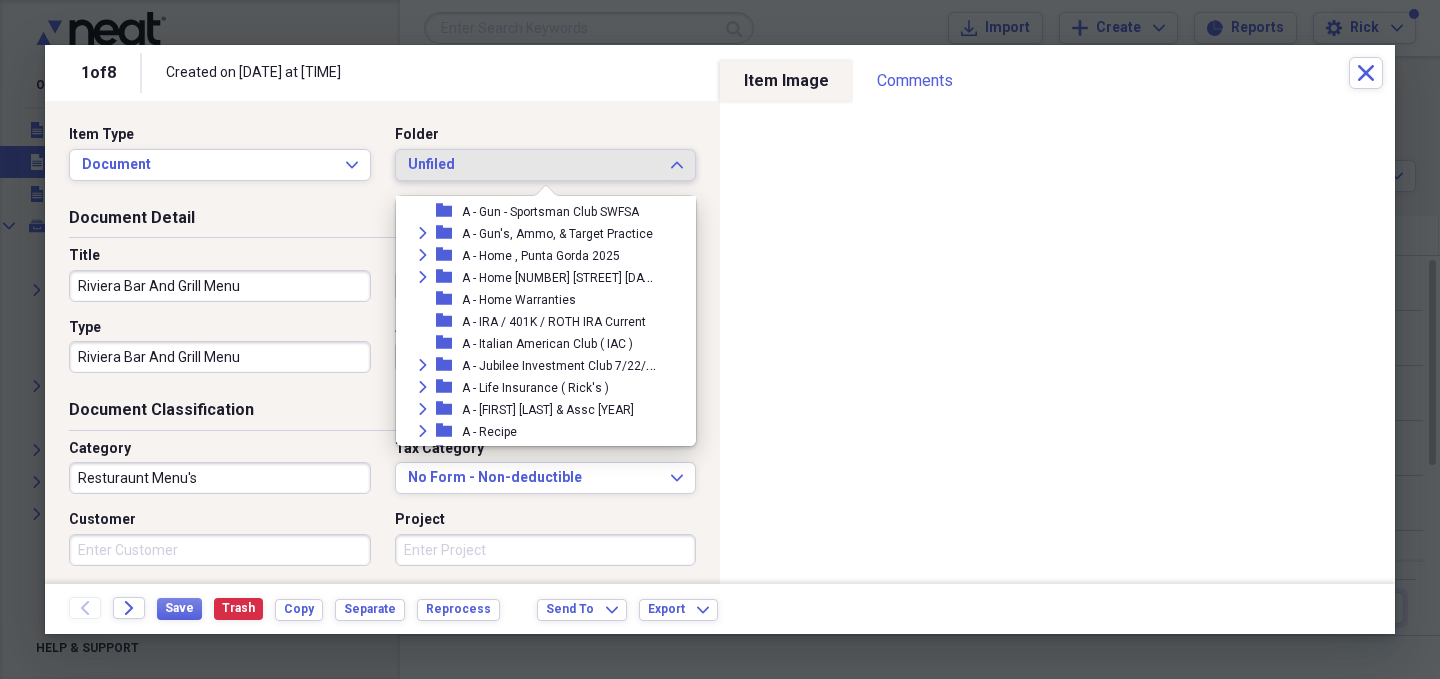 scroll, scrollTop: 167, scrollLeft: 0, axis: vertical 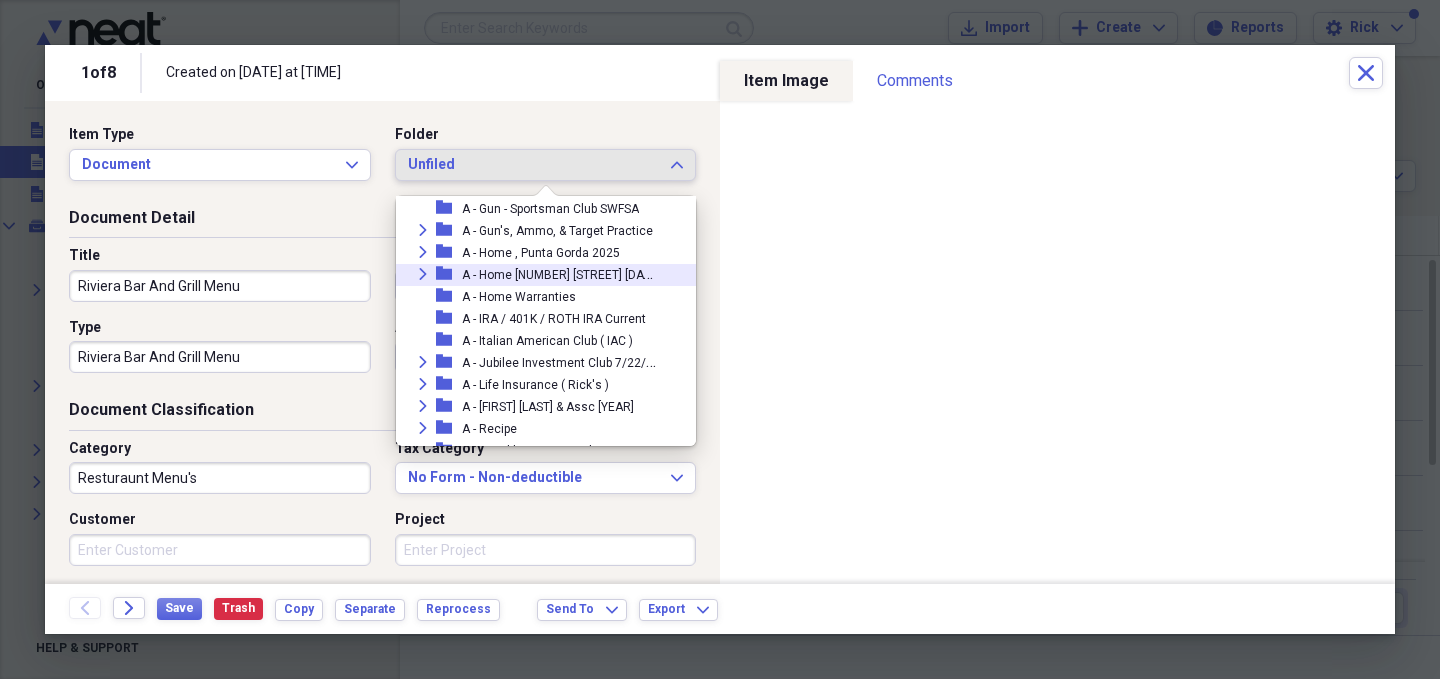click on "Expand" 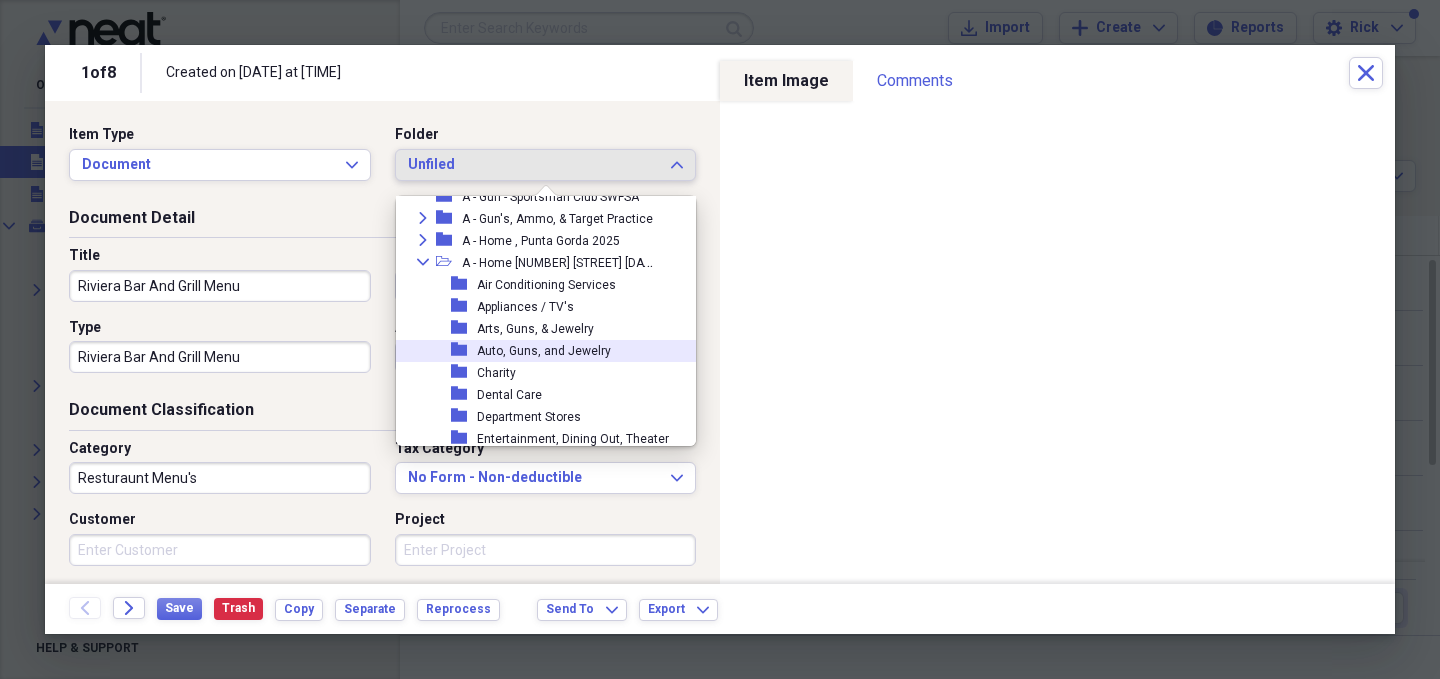 scroll, scrollTop: 0, scrollLeft: 0, axis: both 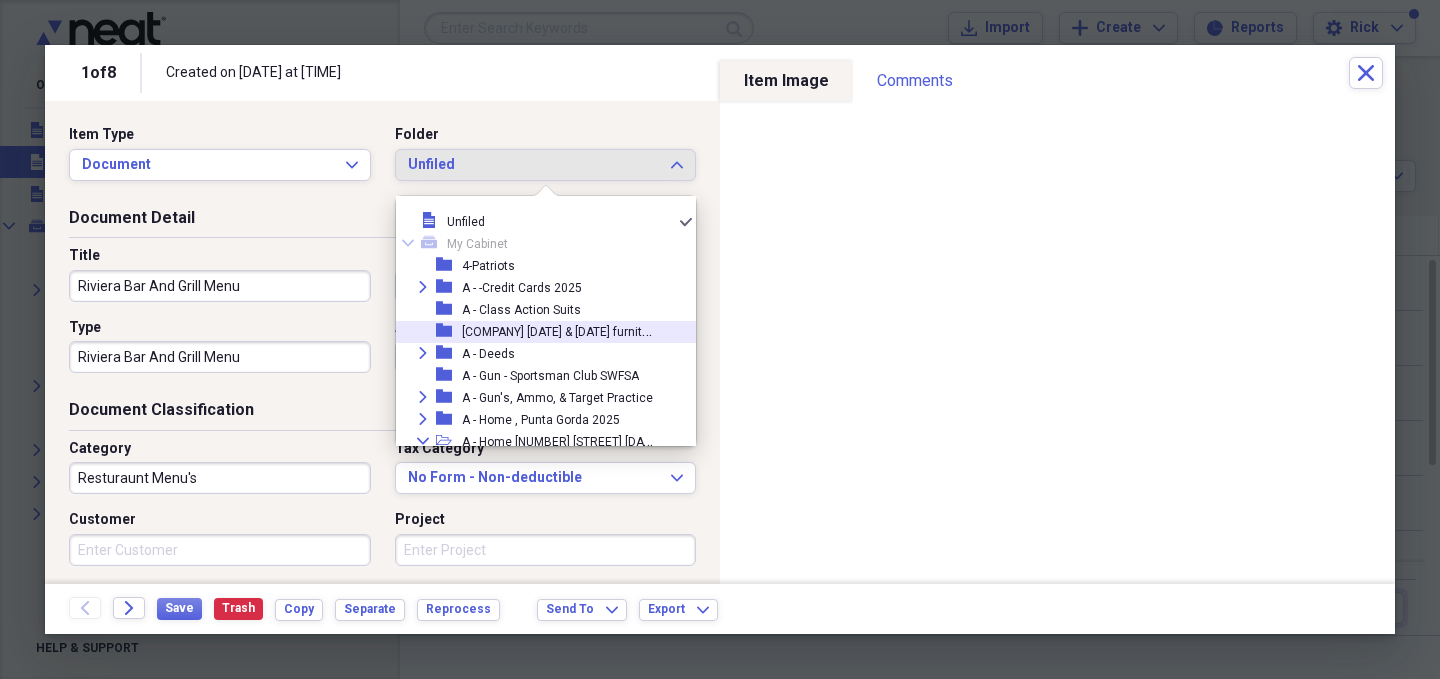 click on "Document Detail" at bounding box center [382, 222] 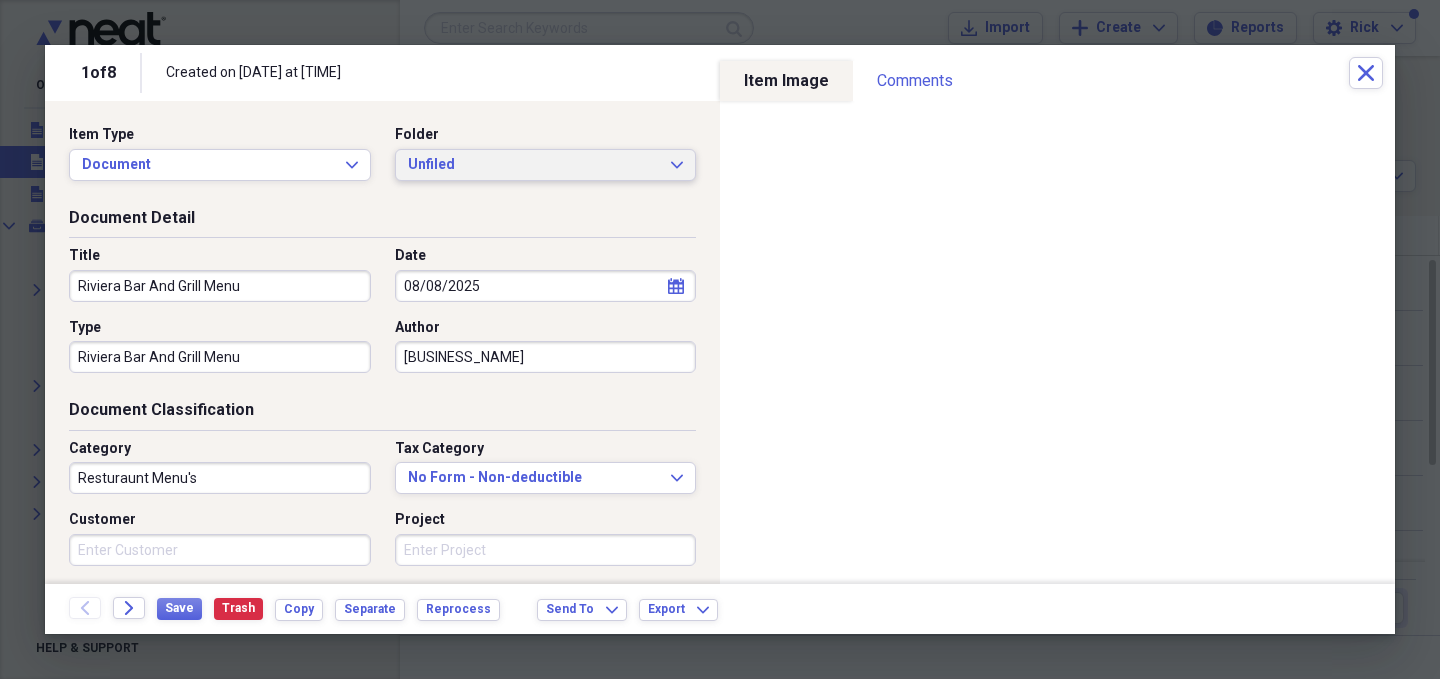 click on "Expand" 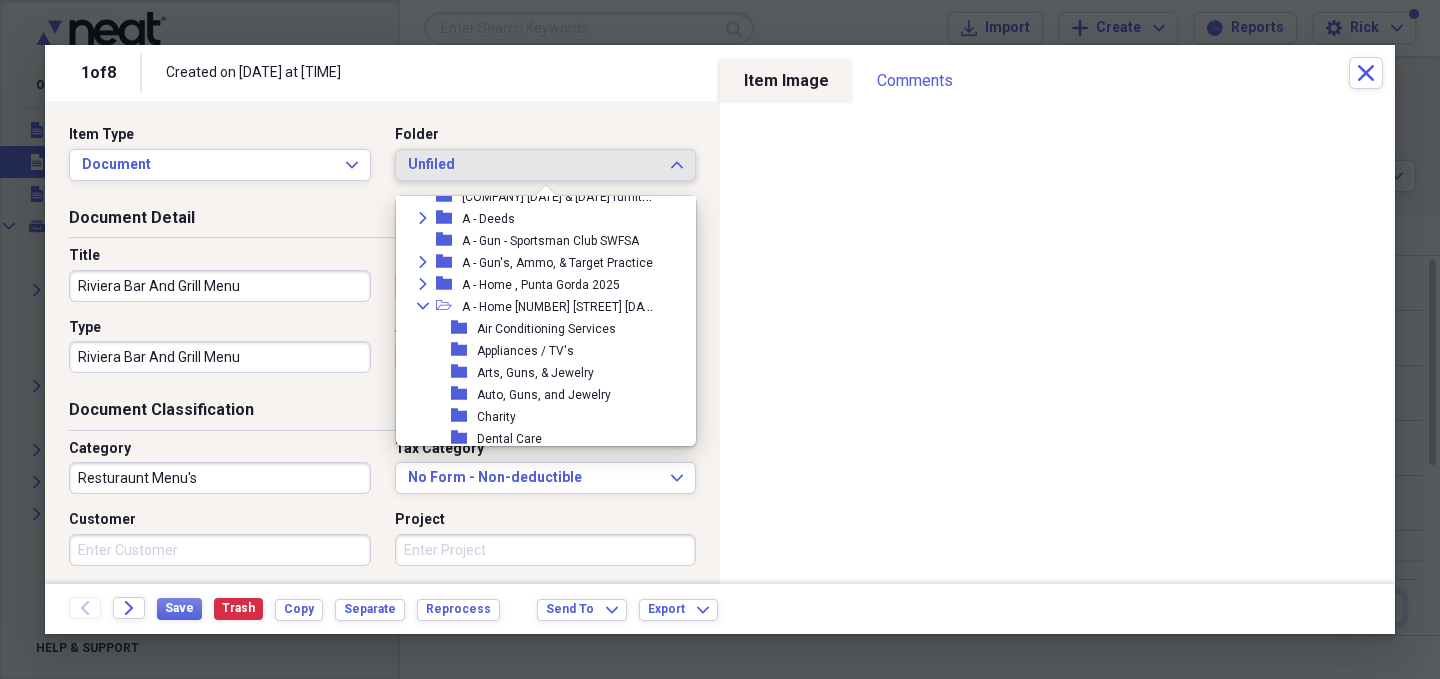 scroll, scrollTop: 147, scrollLeft: 0, axis: vertical 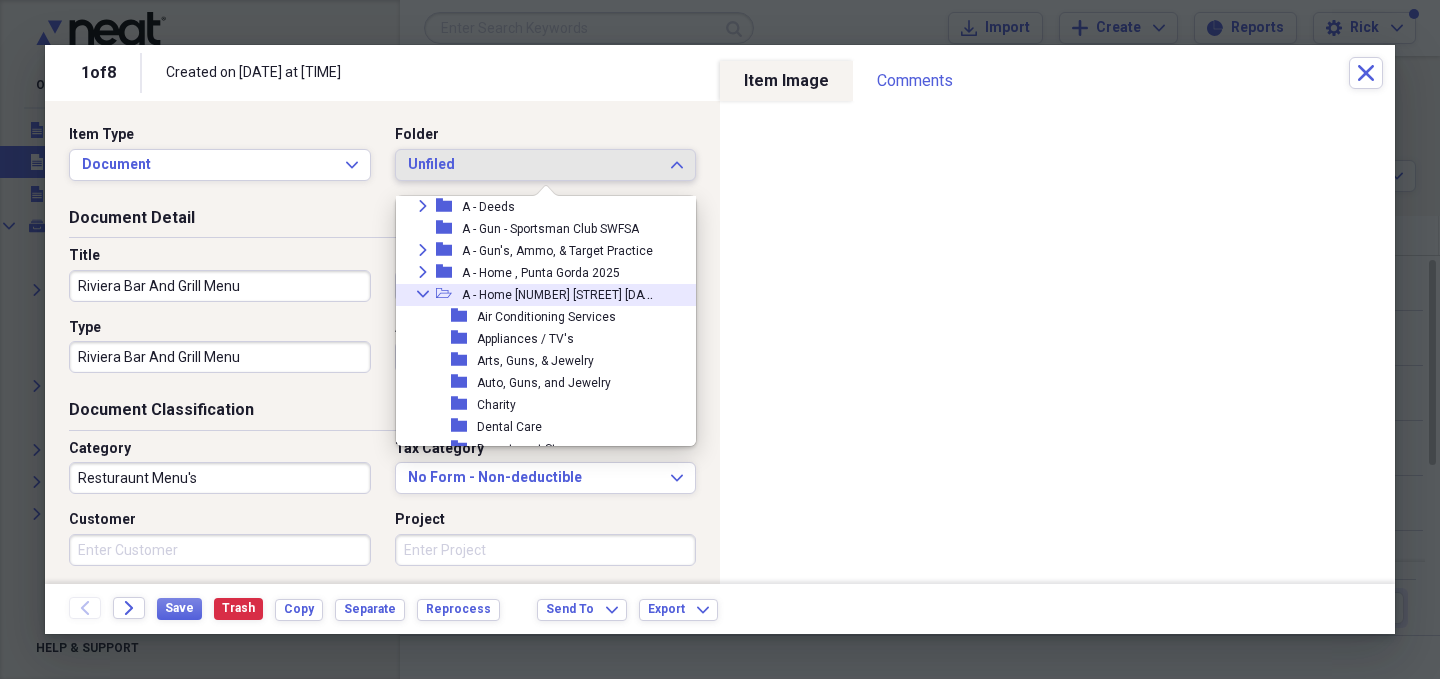 click on "Collapse" 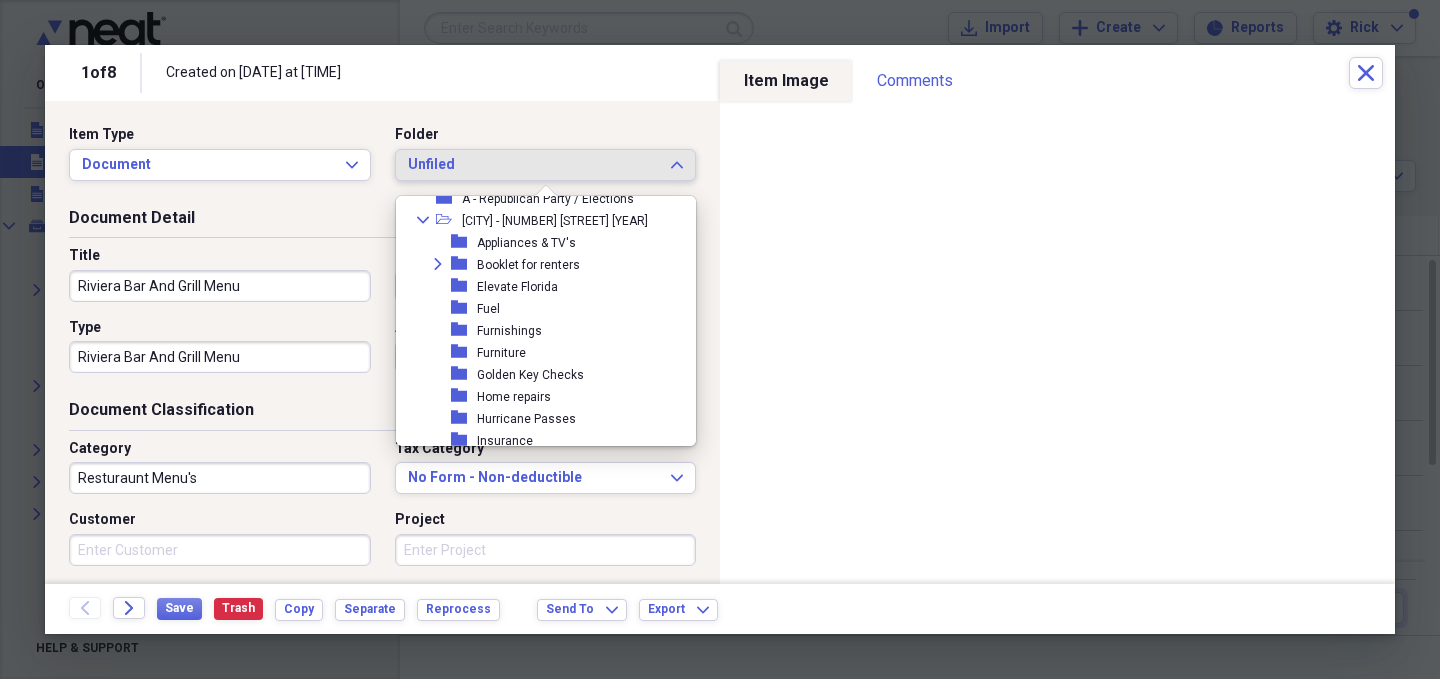 scroll, scrollTop: 400, scrollLeft: 0, axis: vertical 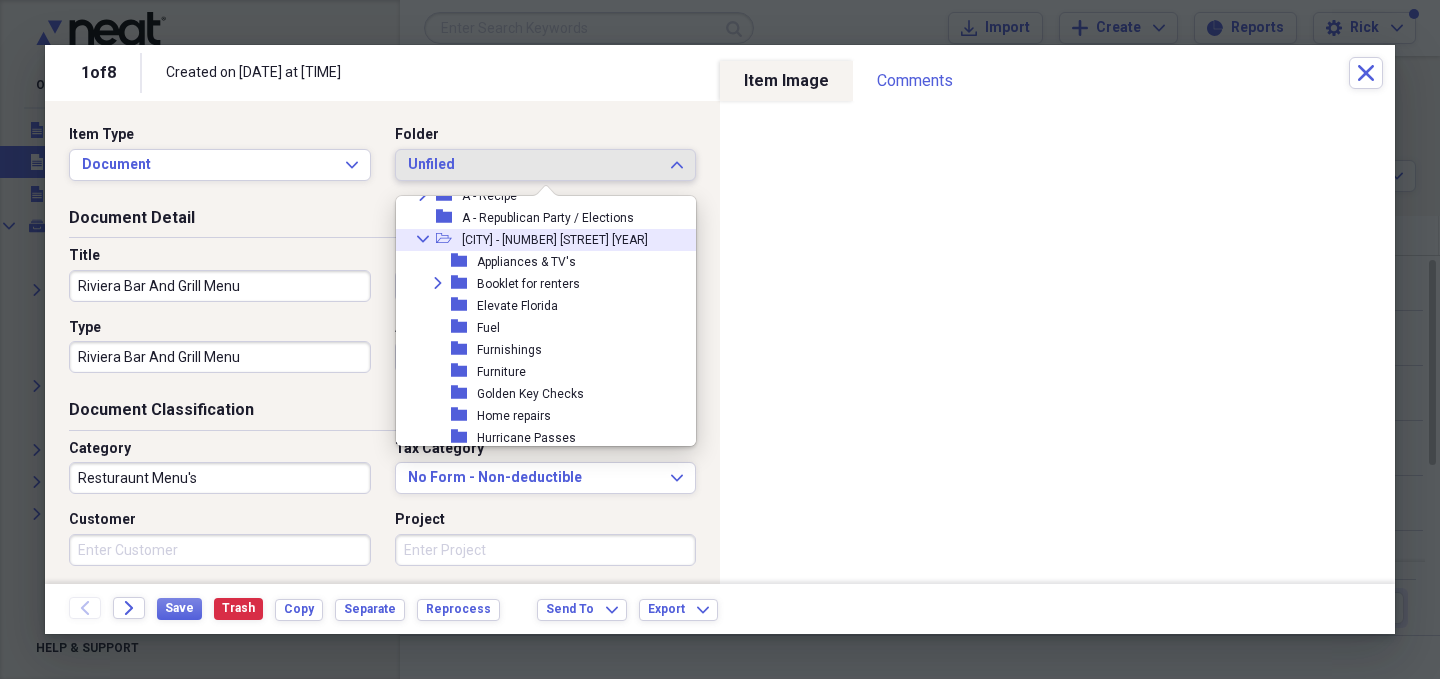 click on "Collapse" 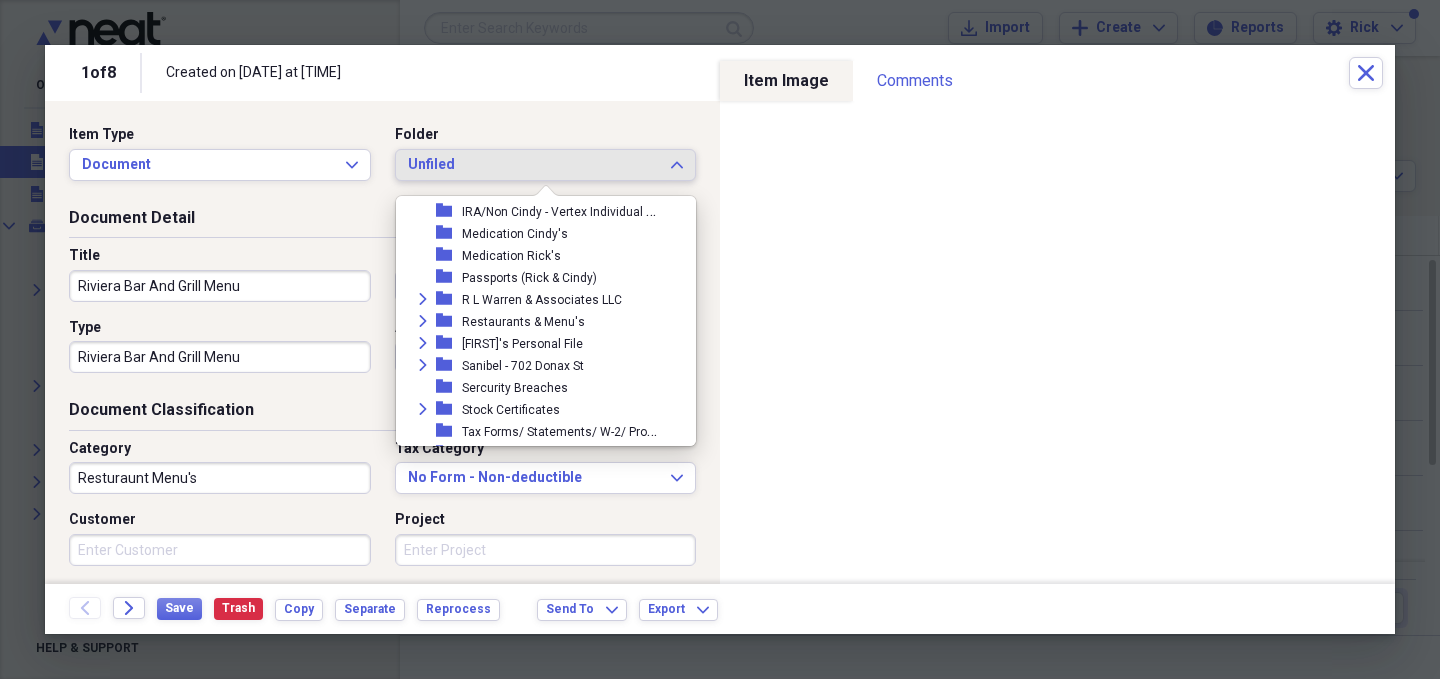 scroll, scrollTop: 1560, scrollLeft: 0, axis: vertical 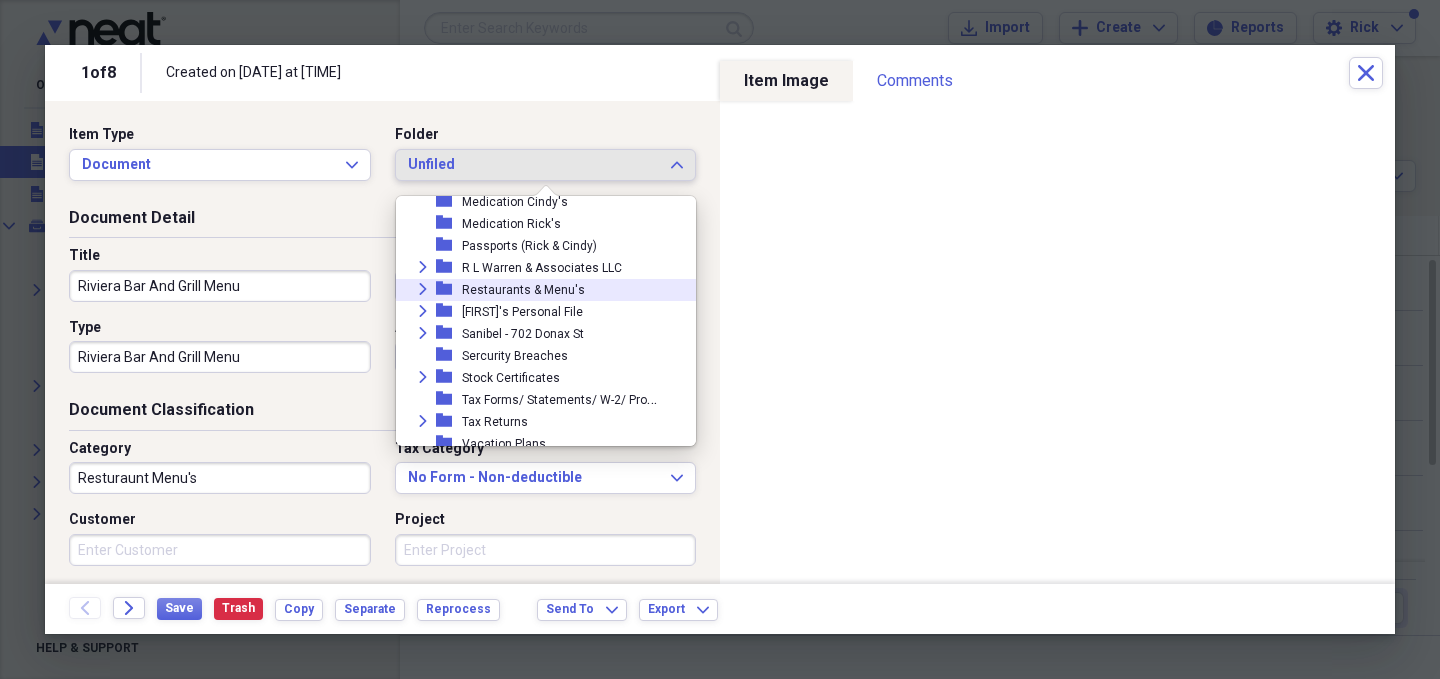 click on "Expand" 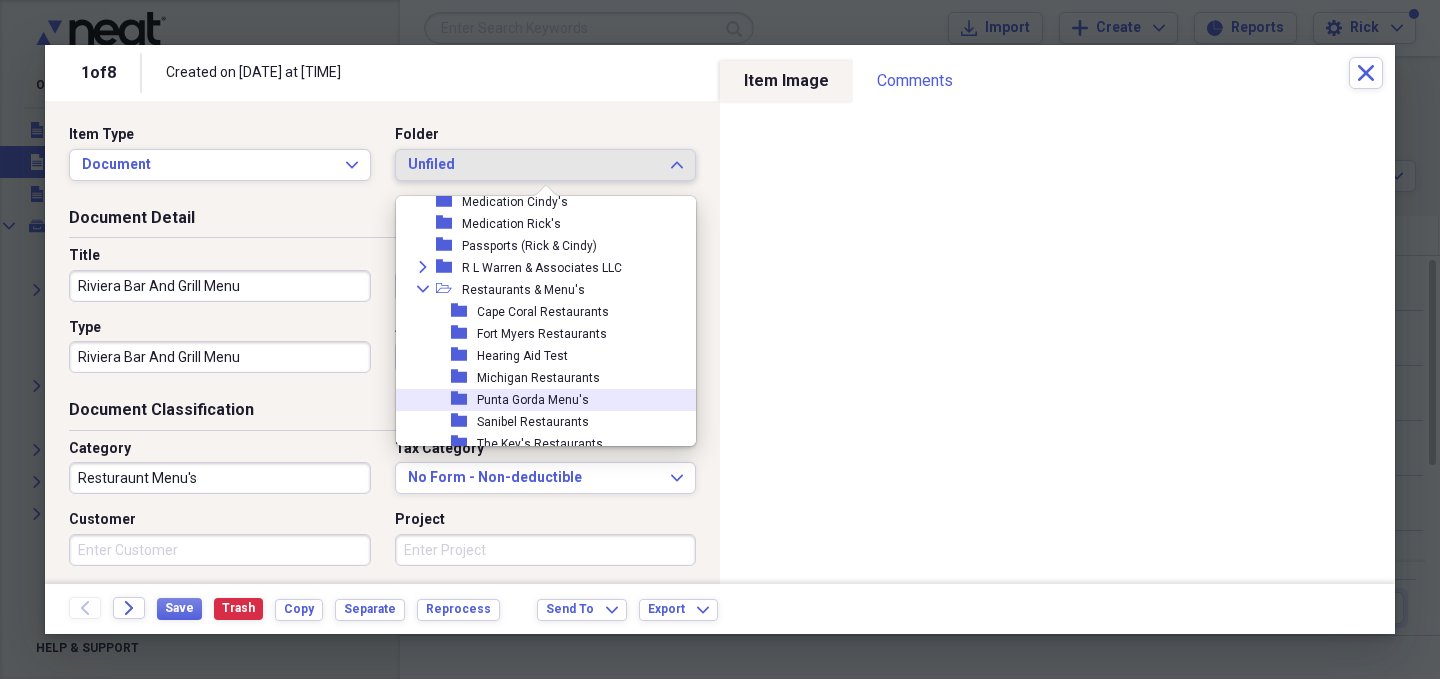 click on "Punta Gorda Menu's" at bounding box center [533, 400] 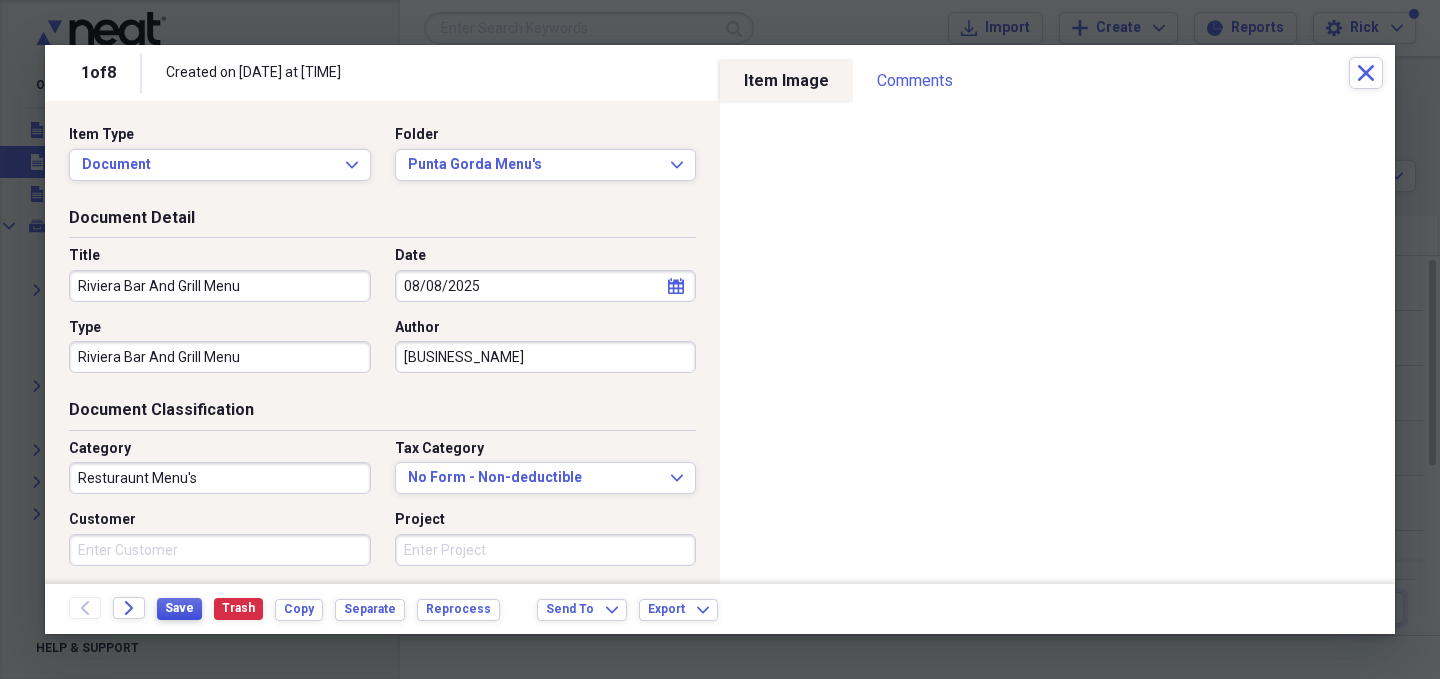 click on "Save" at bounding box center [179, 608] 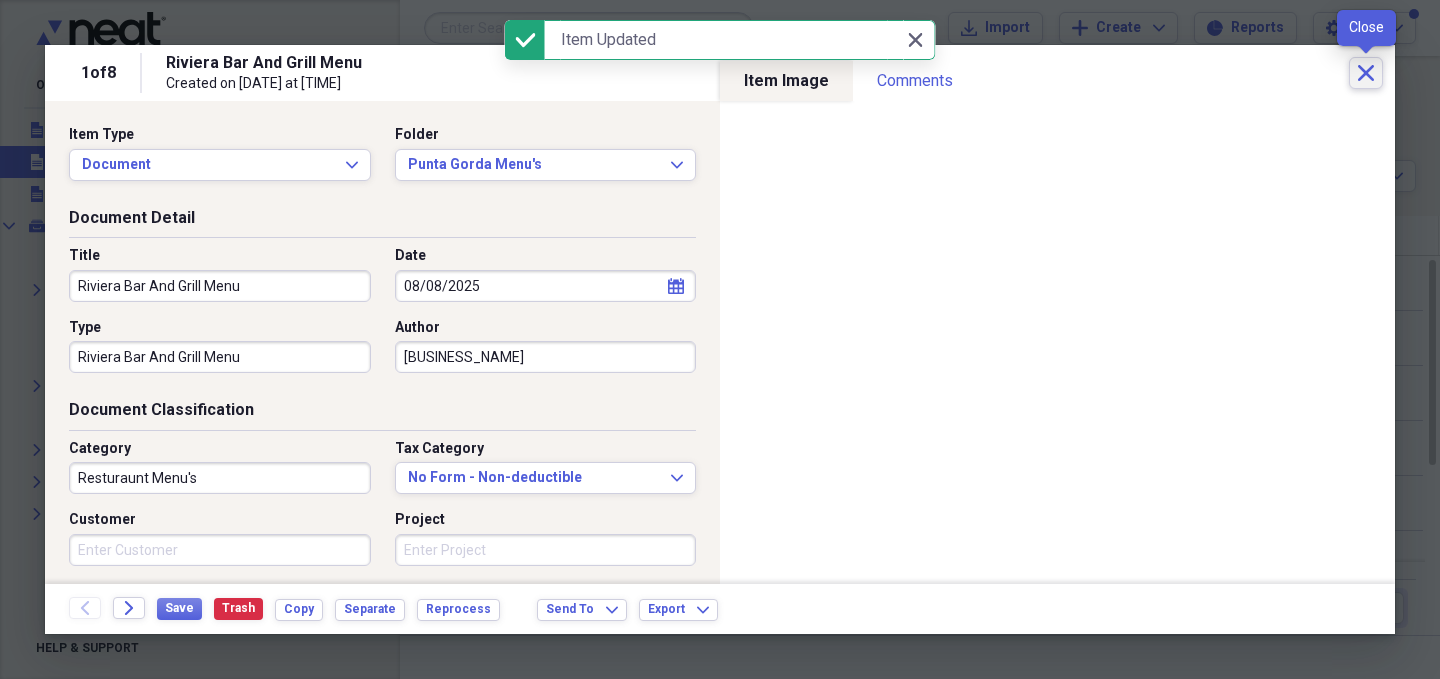 click 